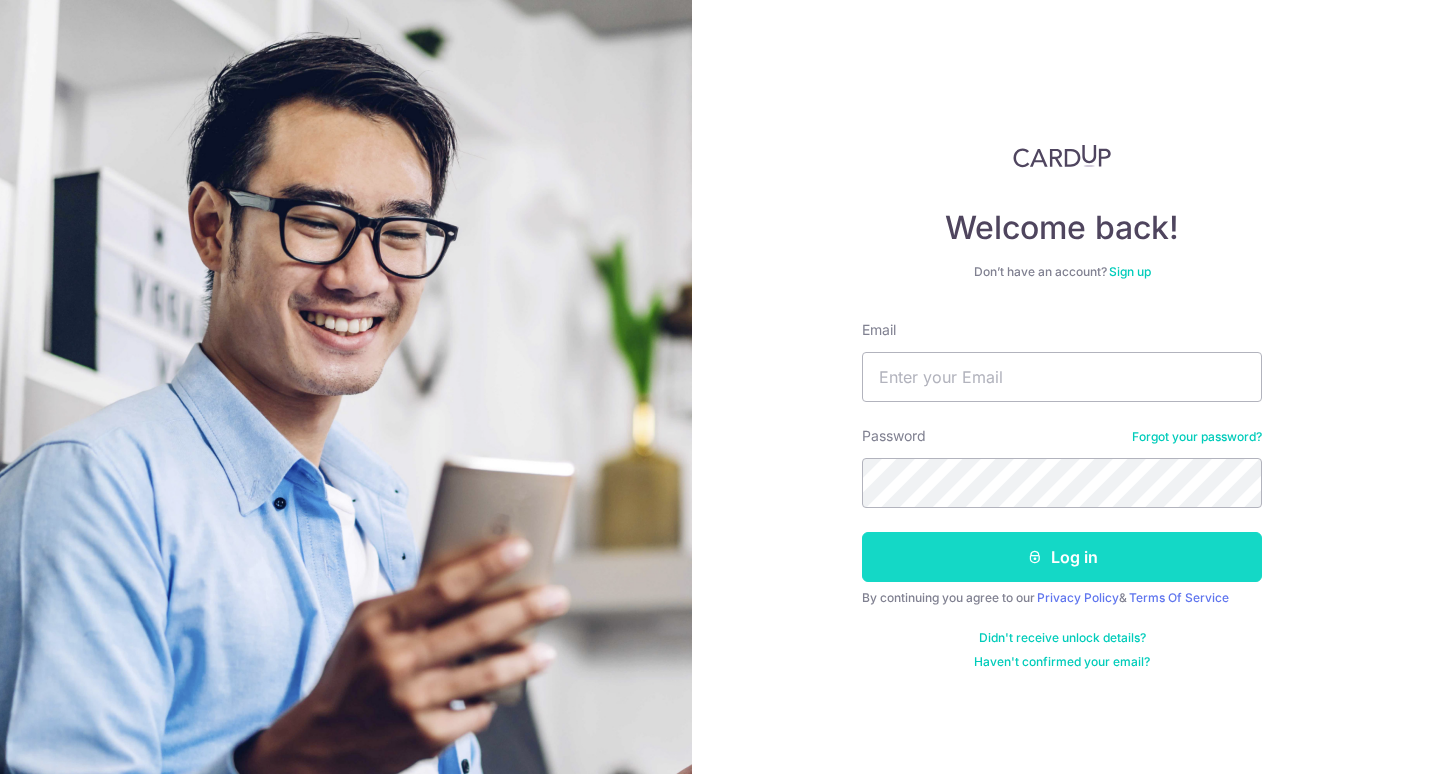 scroll, scrollTop: 0, scrollLeft: 0, axis: both 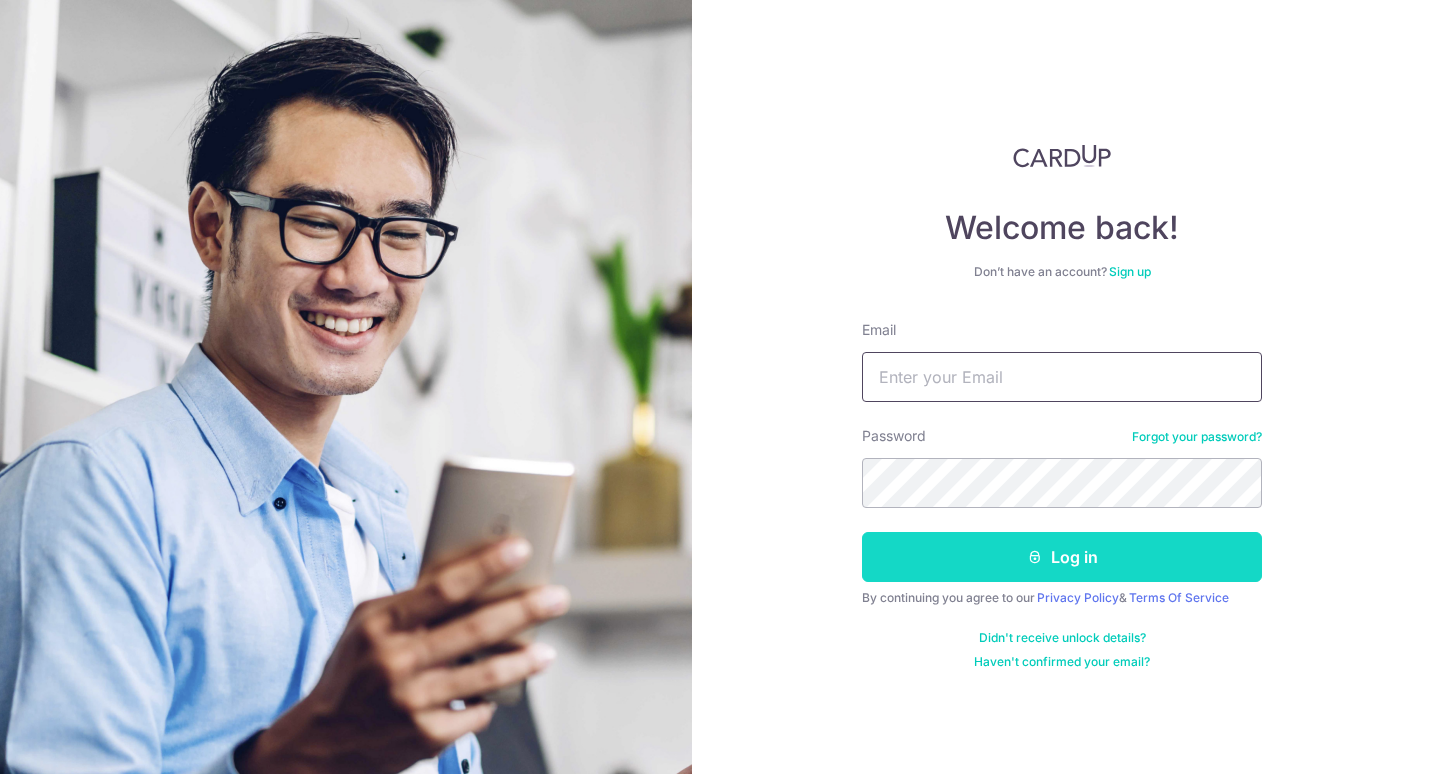 type on "[EMAIL]" 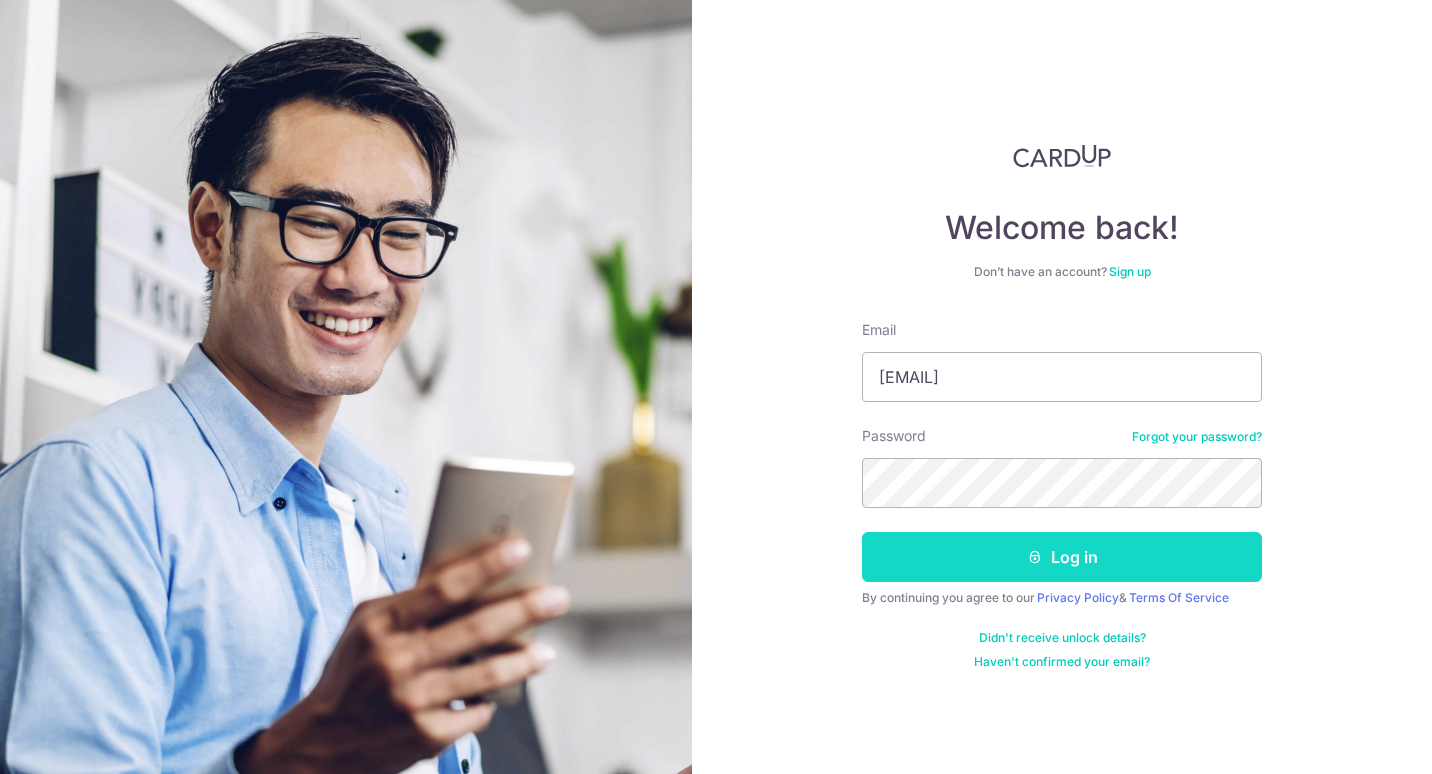 click on "Log in" at bounding box center (1062, 557) 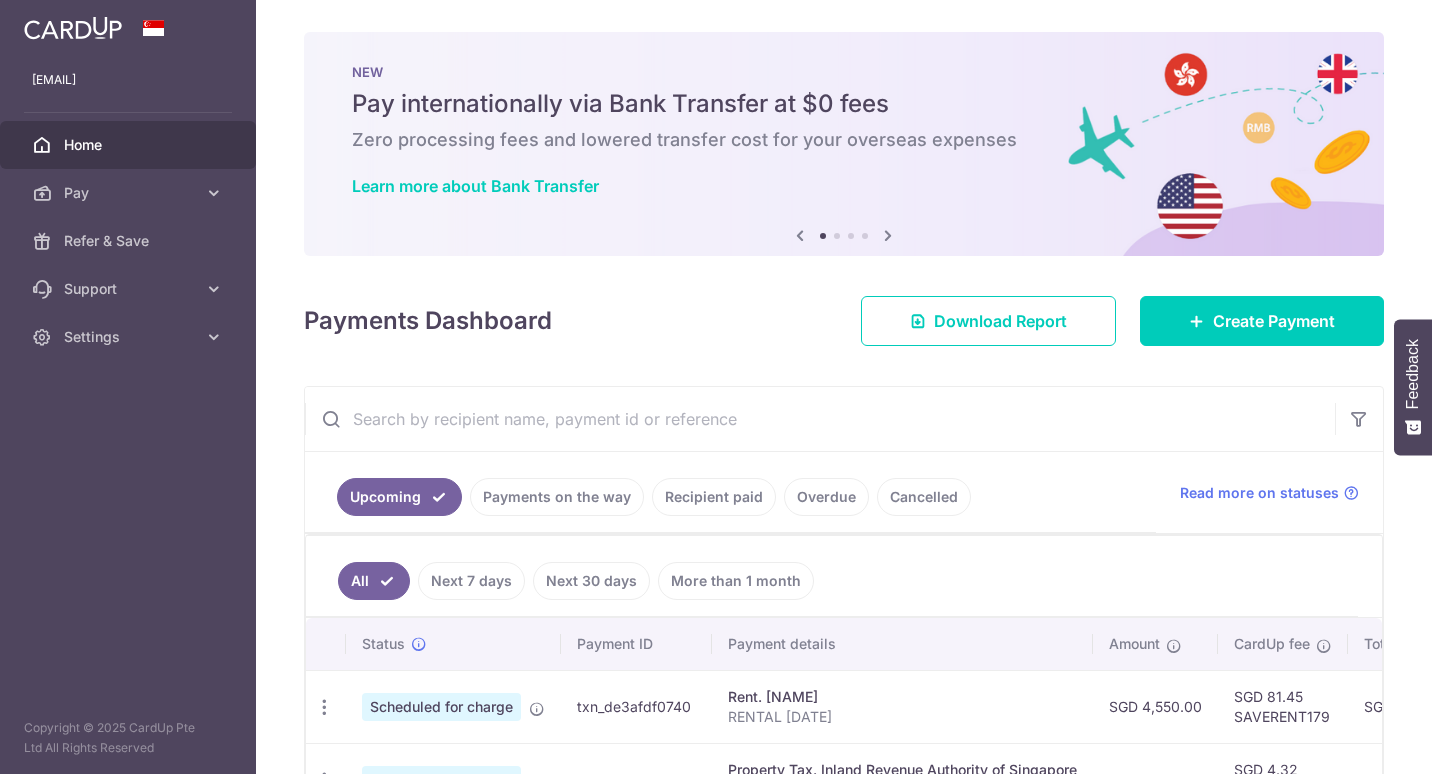 scroll, scrollTop: 0, scrollLeft: 0, axis: both 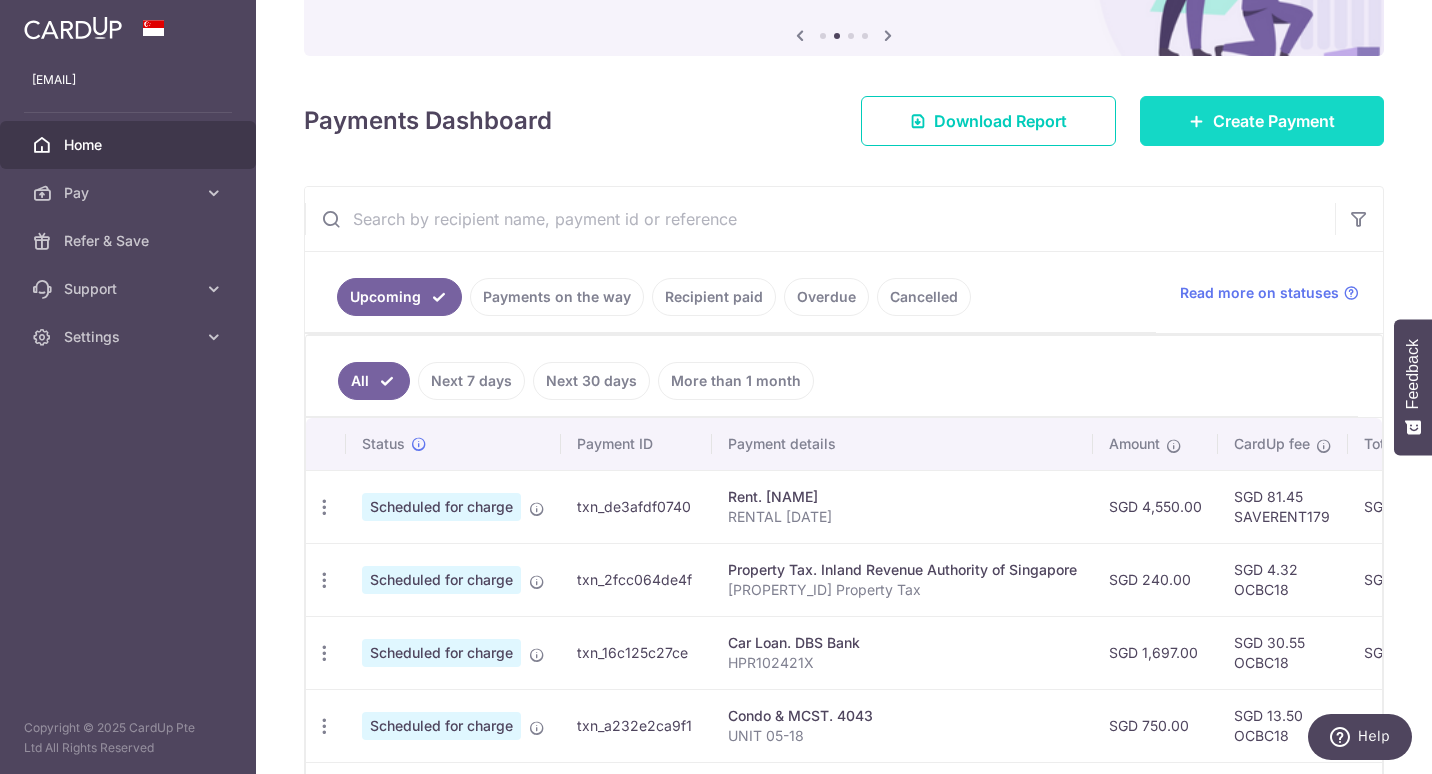 click on "Create Payment" at bounding box center [1274, 121] 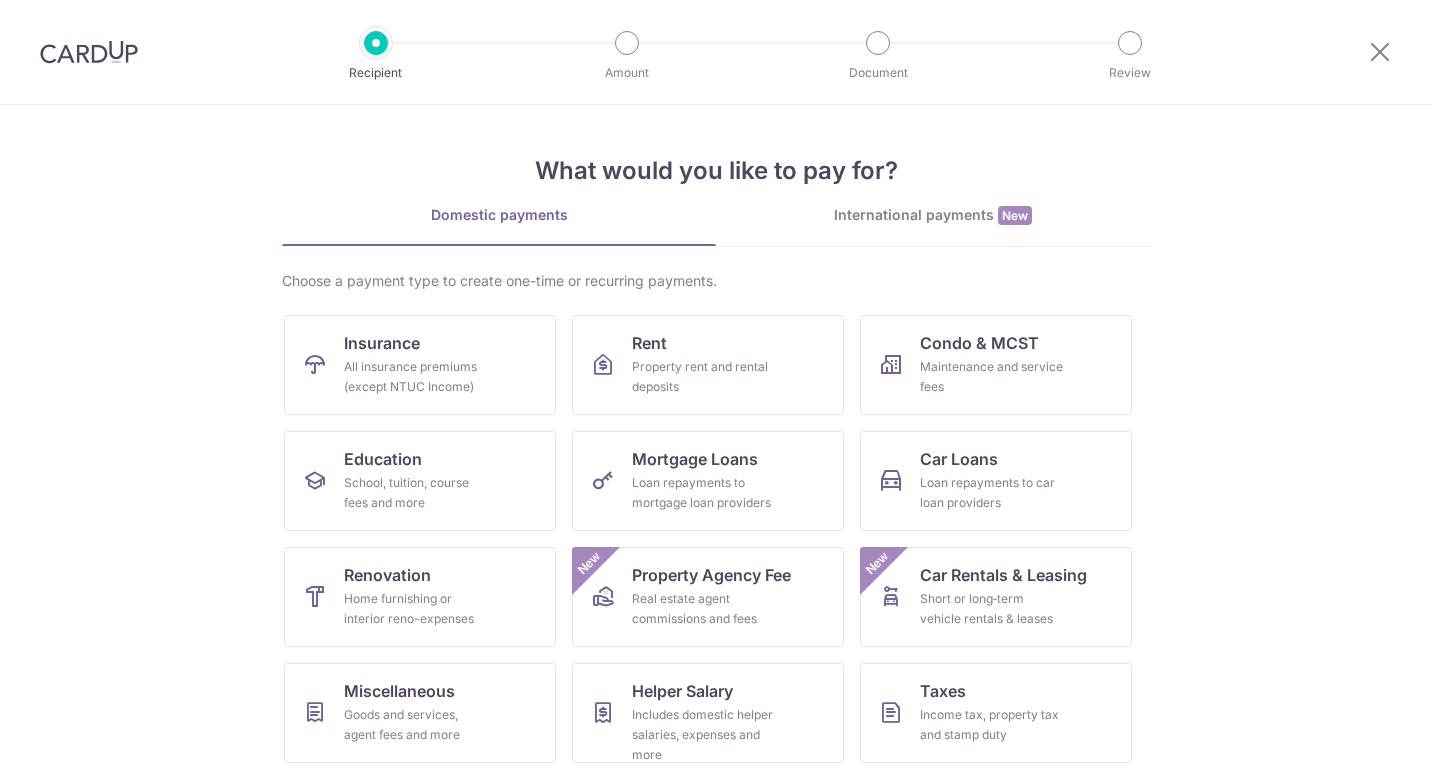 scroll, scrollTop: 0, scrollLeft: 0, axis: both 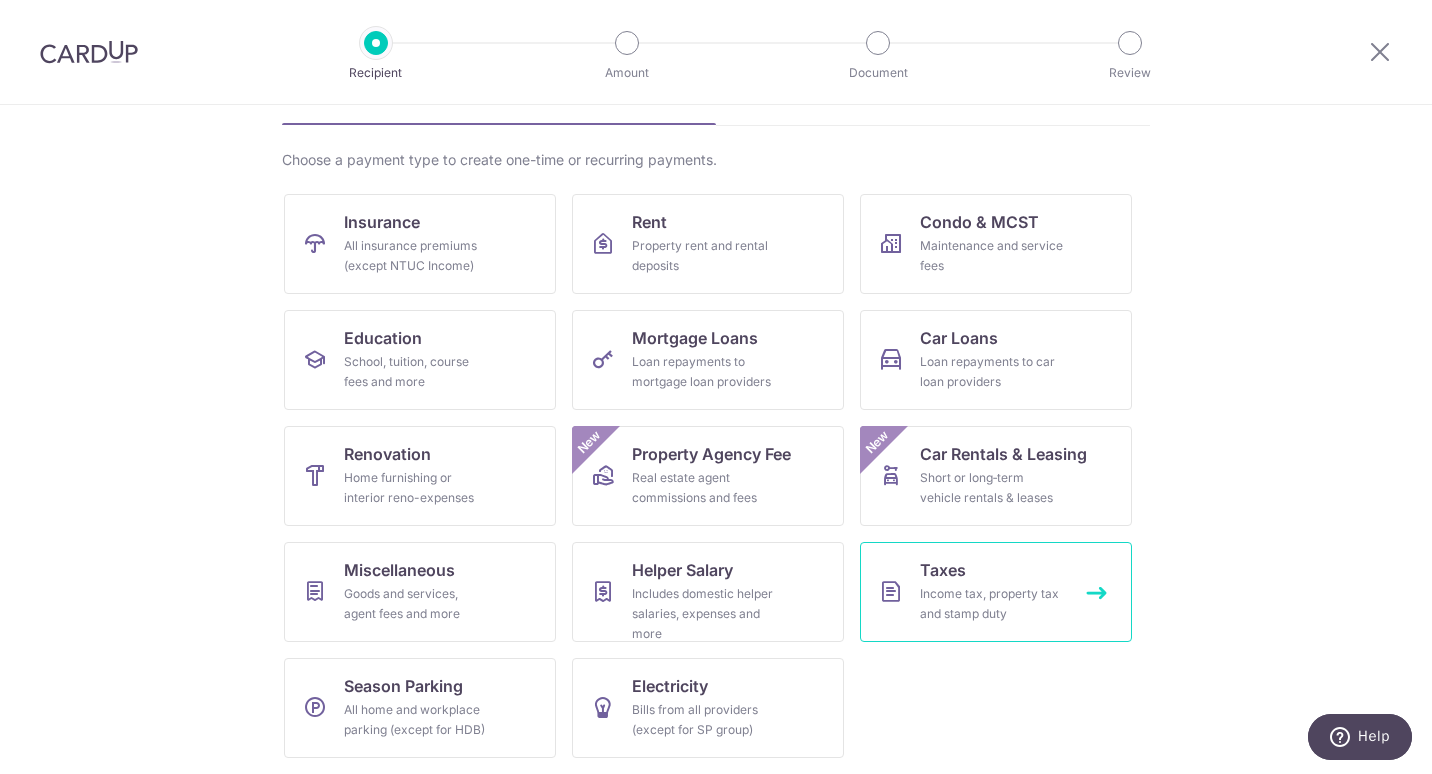 click on "Taxes Income tax, property tax and stamp duty" at bounding box center [996, 592] 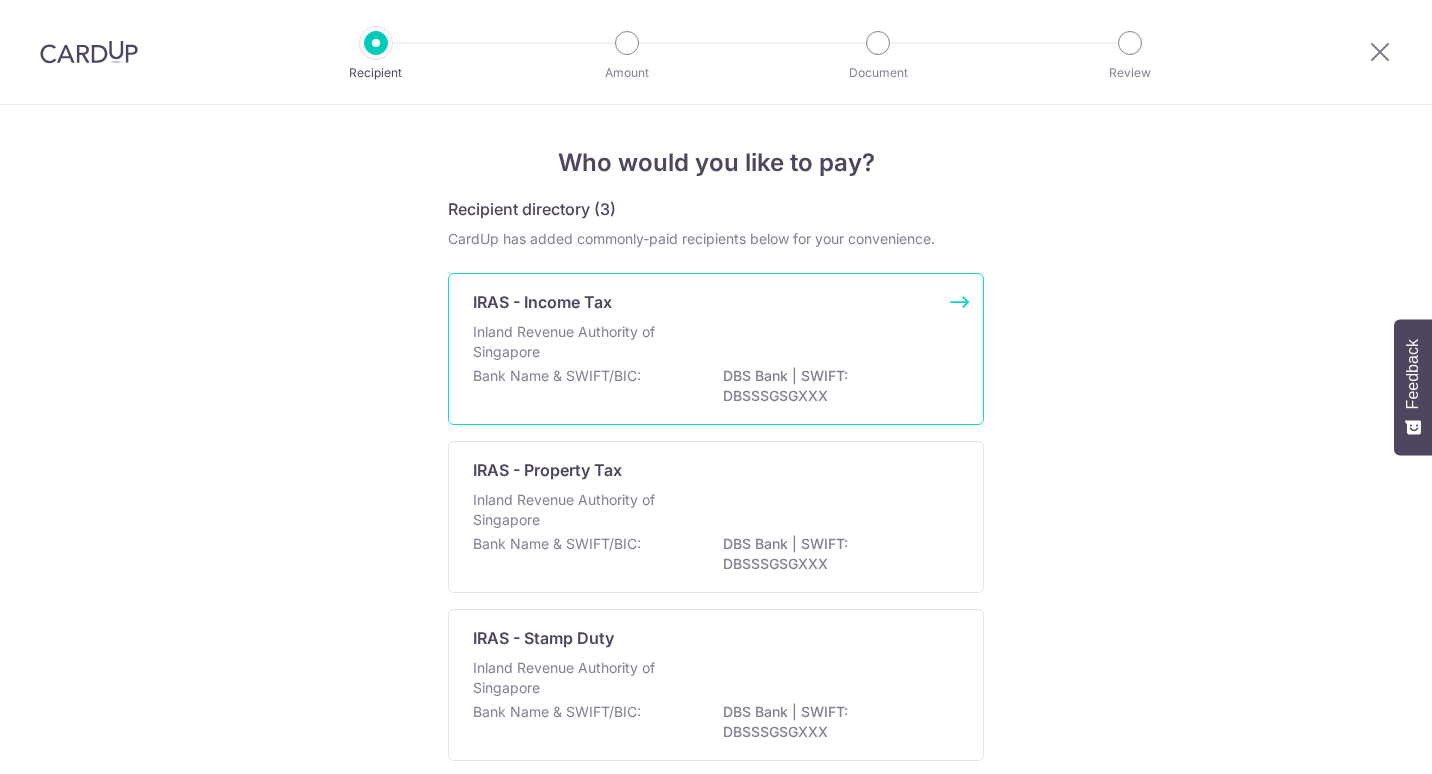 scroll, scrollTop: 0, scrollLeft: 0, axis: both 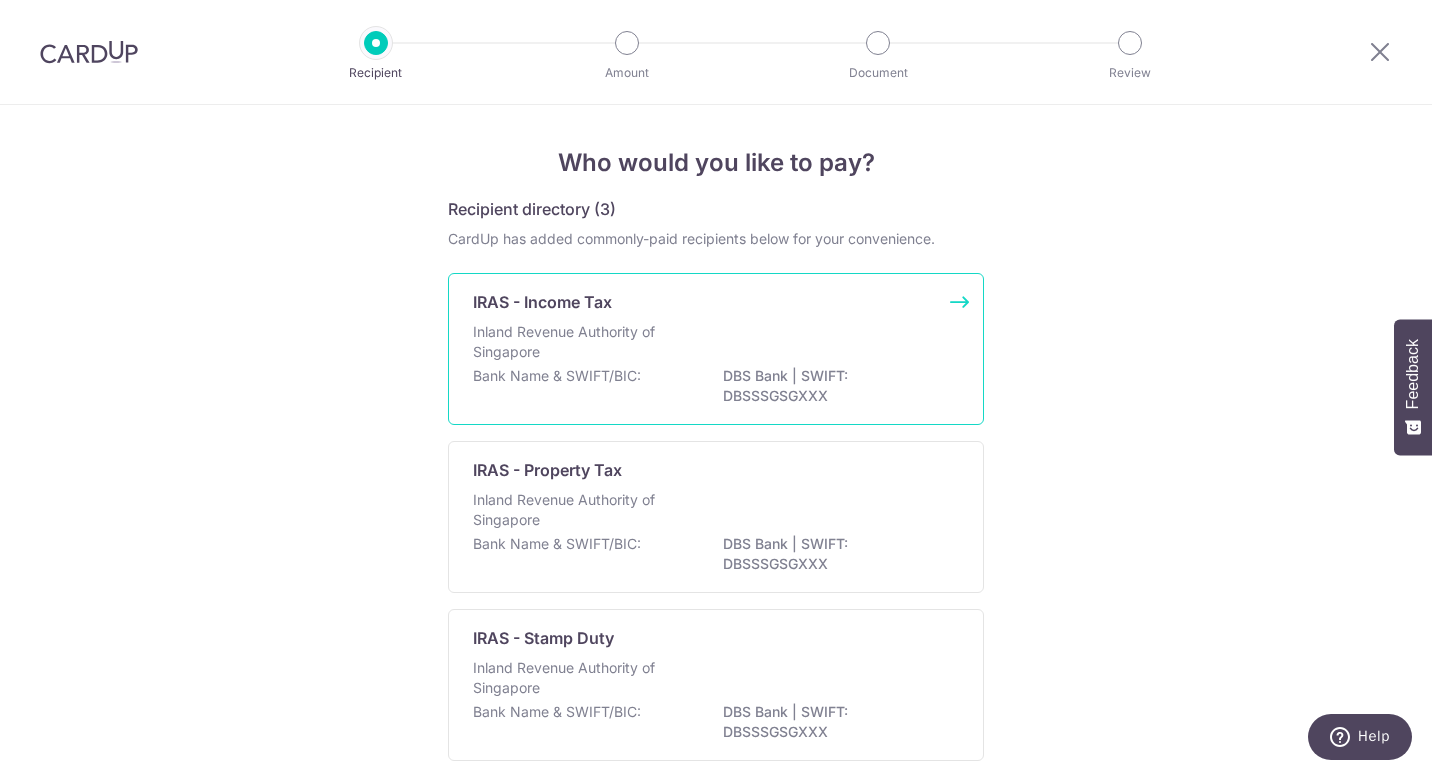 click on "Inland Revenue Authority of Singapore" at bounding box center [579, 342] 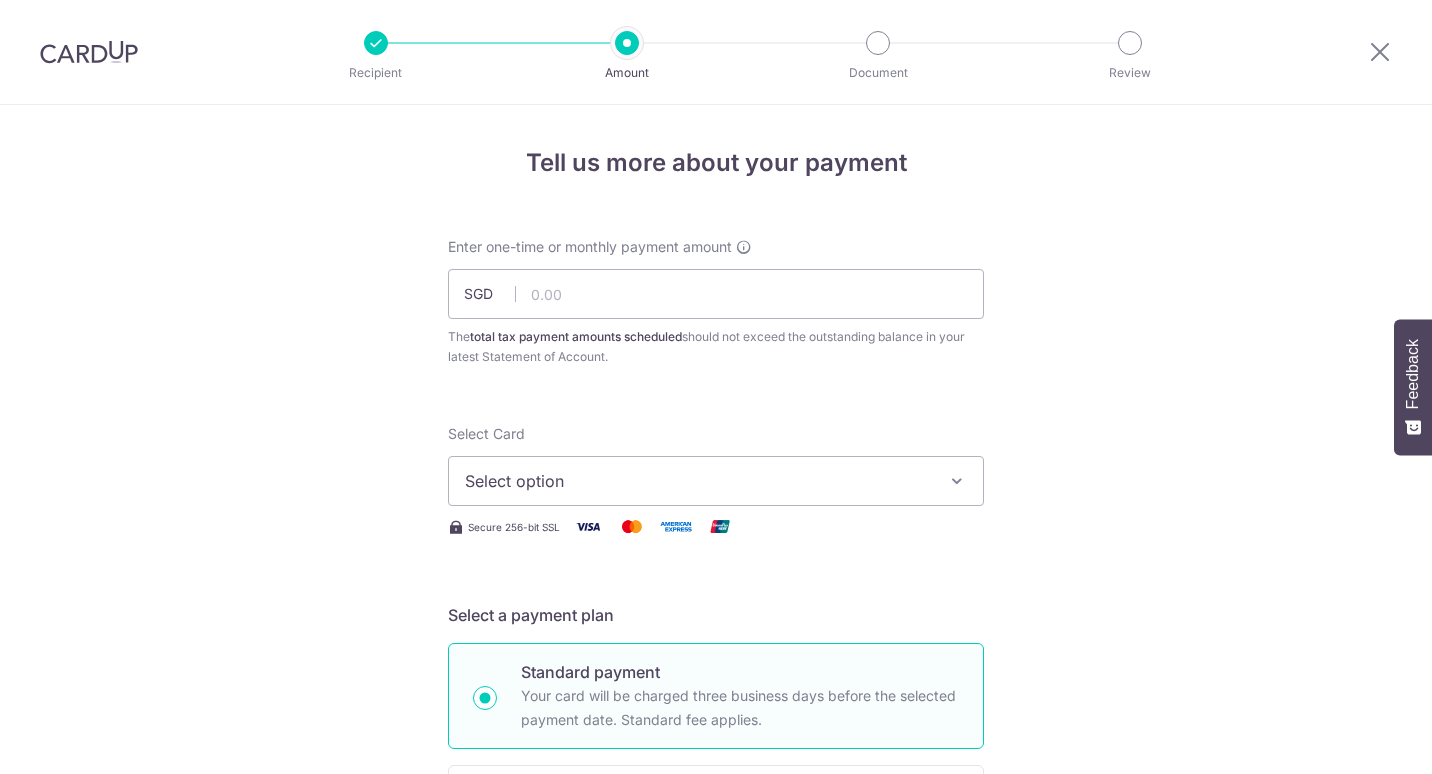 scroll, scrollTop: 0, scrollLeft: 0, axis: both 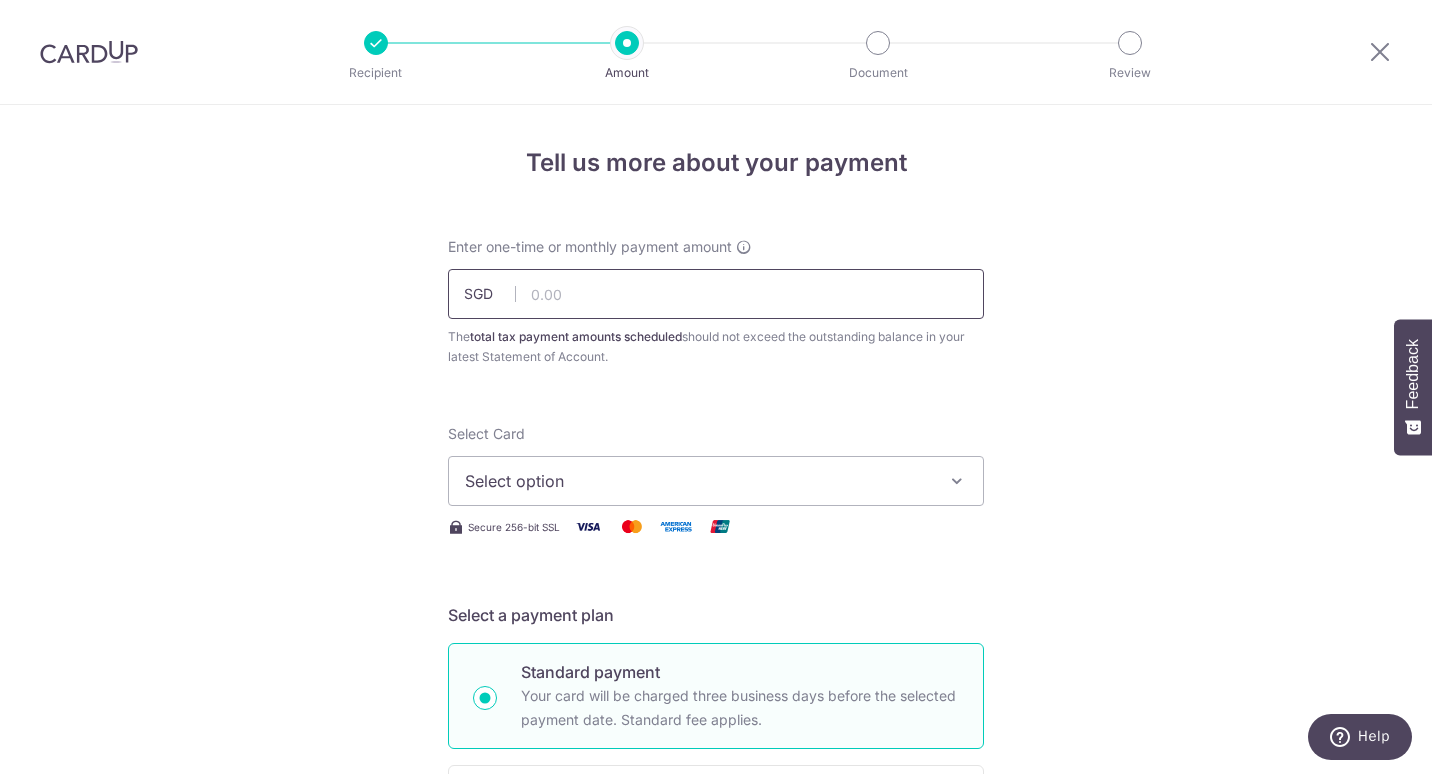 drag, startPoint x: 677, startPoint y: 296, endPoint x: 685, endPoint y: 284, distance: 14.422205 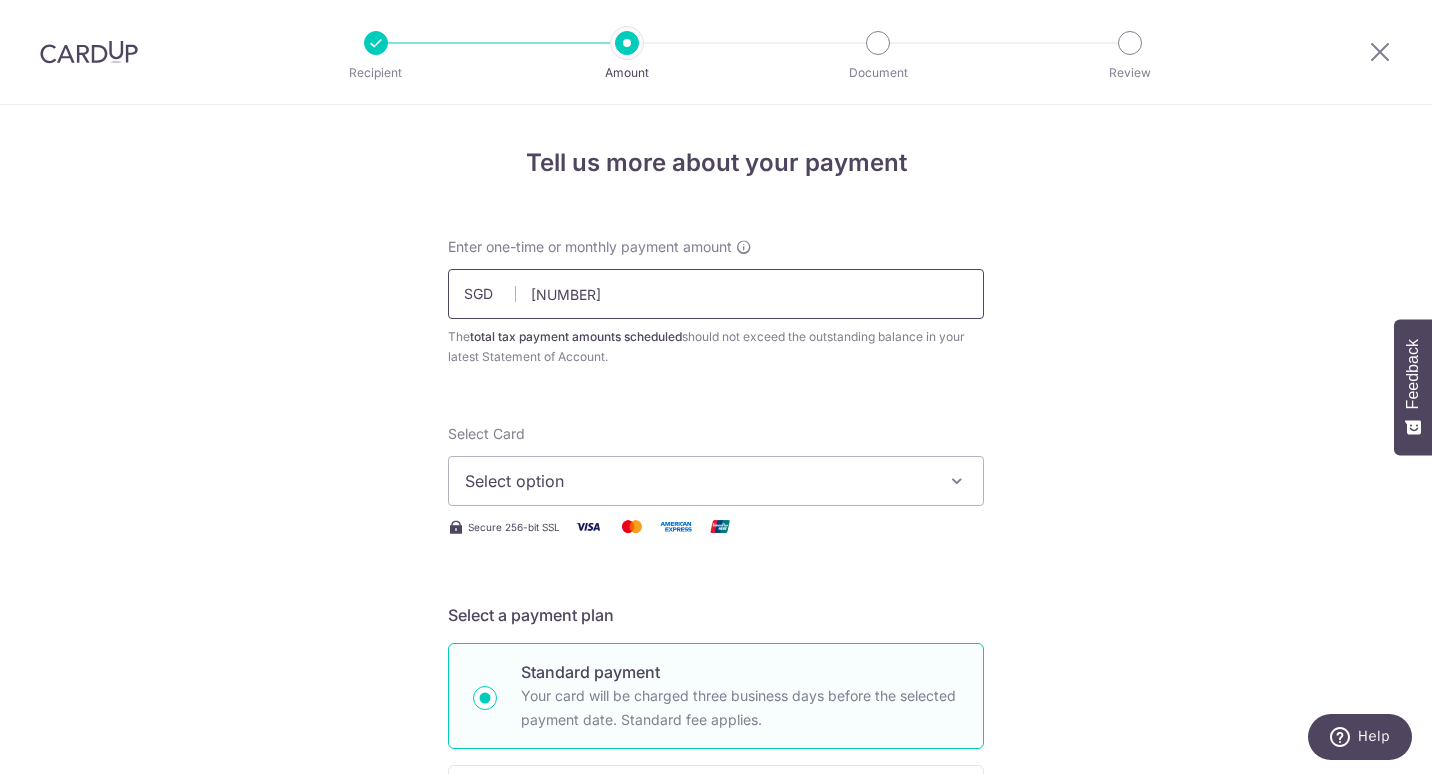 type on "[NUMBER]" 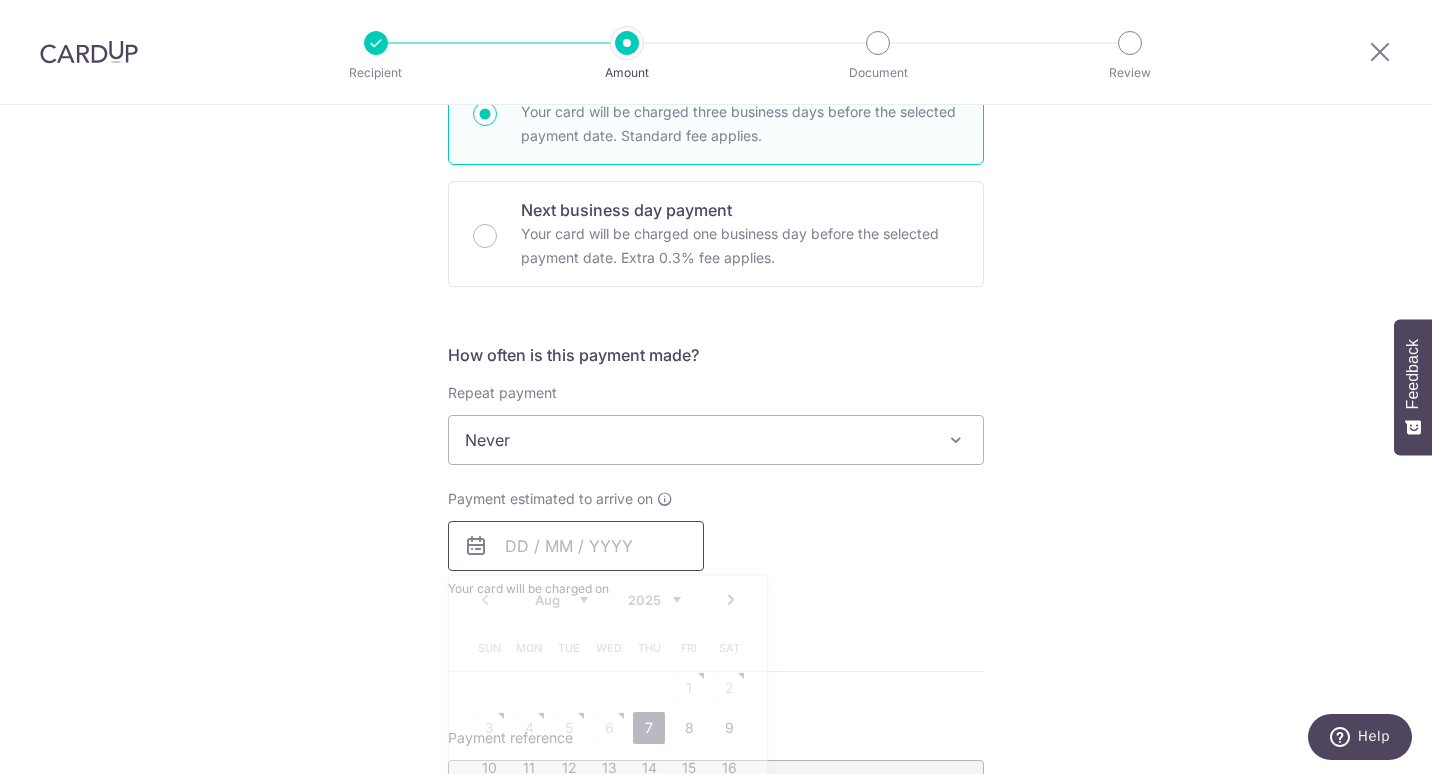 type on "1,751.26" 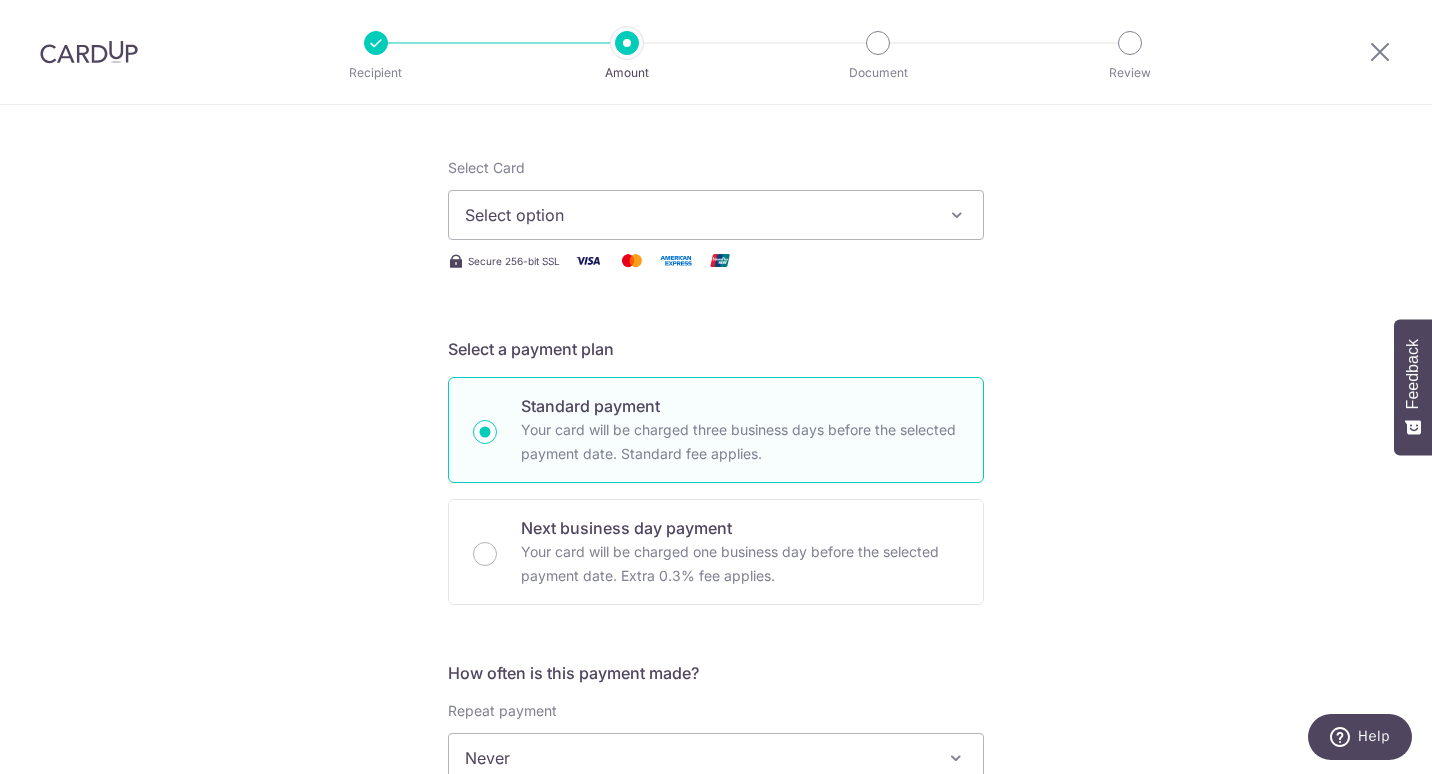 scroll, scrollTop: 84, scrollLeft: 0, axis: vertical 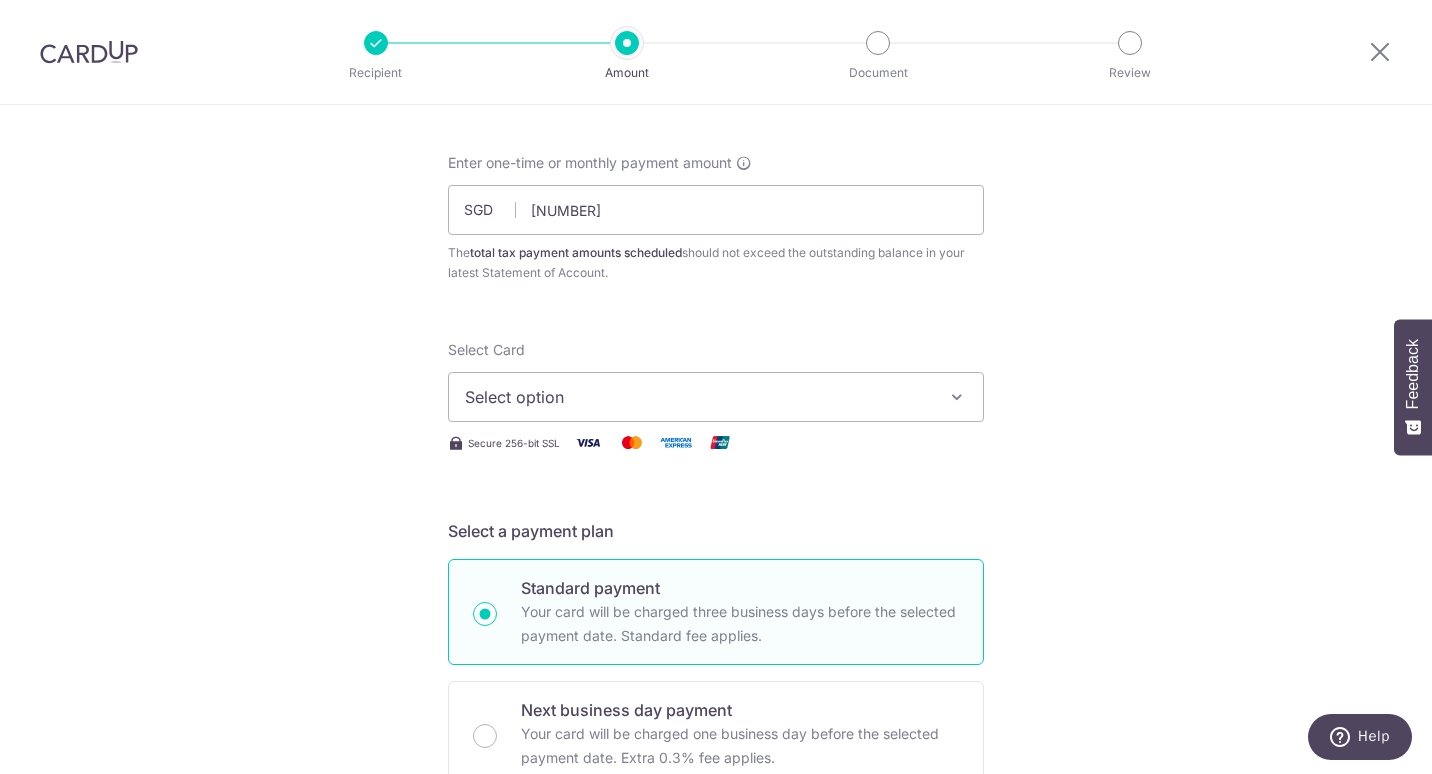 click on "Secure 256-bit SSL" at bounding box center [716, 442] 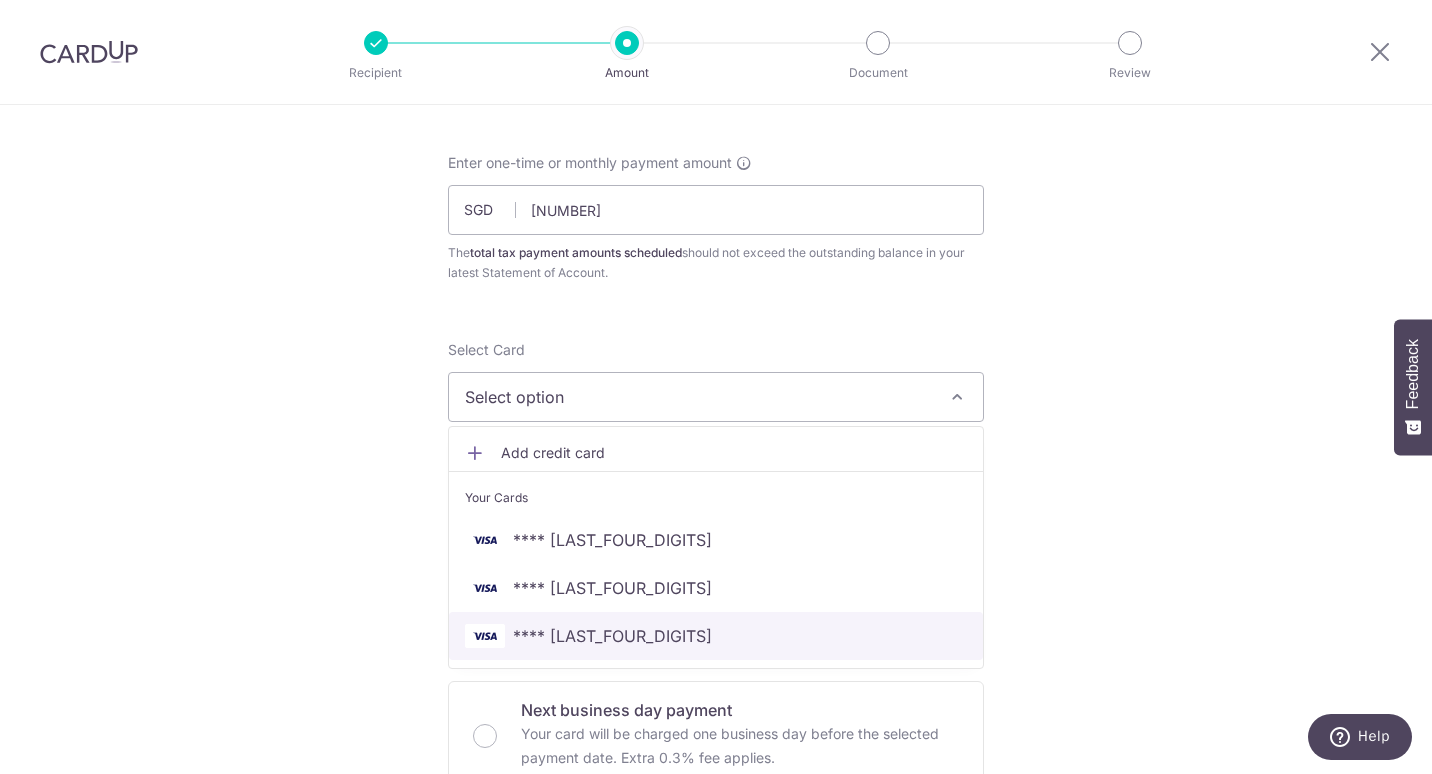 drag, startPoint x: 571, startPoint y: 630, endPoint x: 973, endPoint y: 624, distance: 402.04477 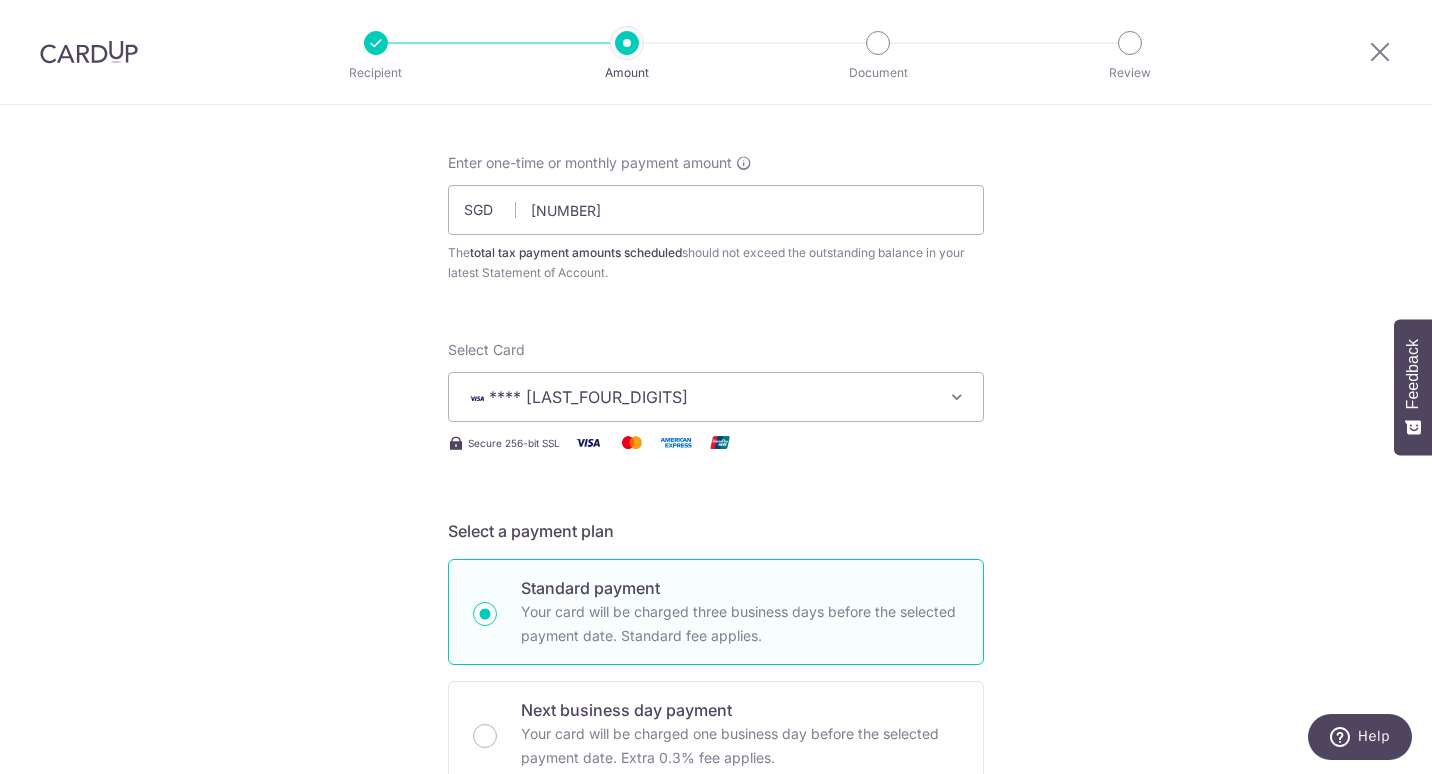 click on "Tell us more about your payment
Enter one-time or monthly payment amount
SGD
1,751.26
1751.26
The  total tax payment amounts scheduled  should not exceed the outstanding balance in your latest Statement of Account.
Select Card
**** 1941
Add credit card
Your Cards
**** 6510
**** 6598
**** 1941
Secure 256-bit SSL" at bounding box center [716, 994] 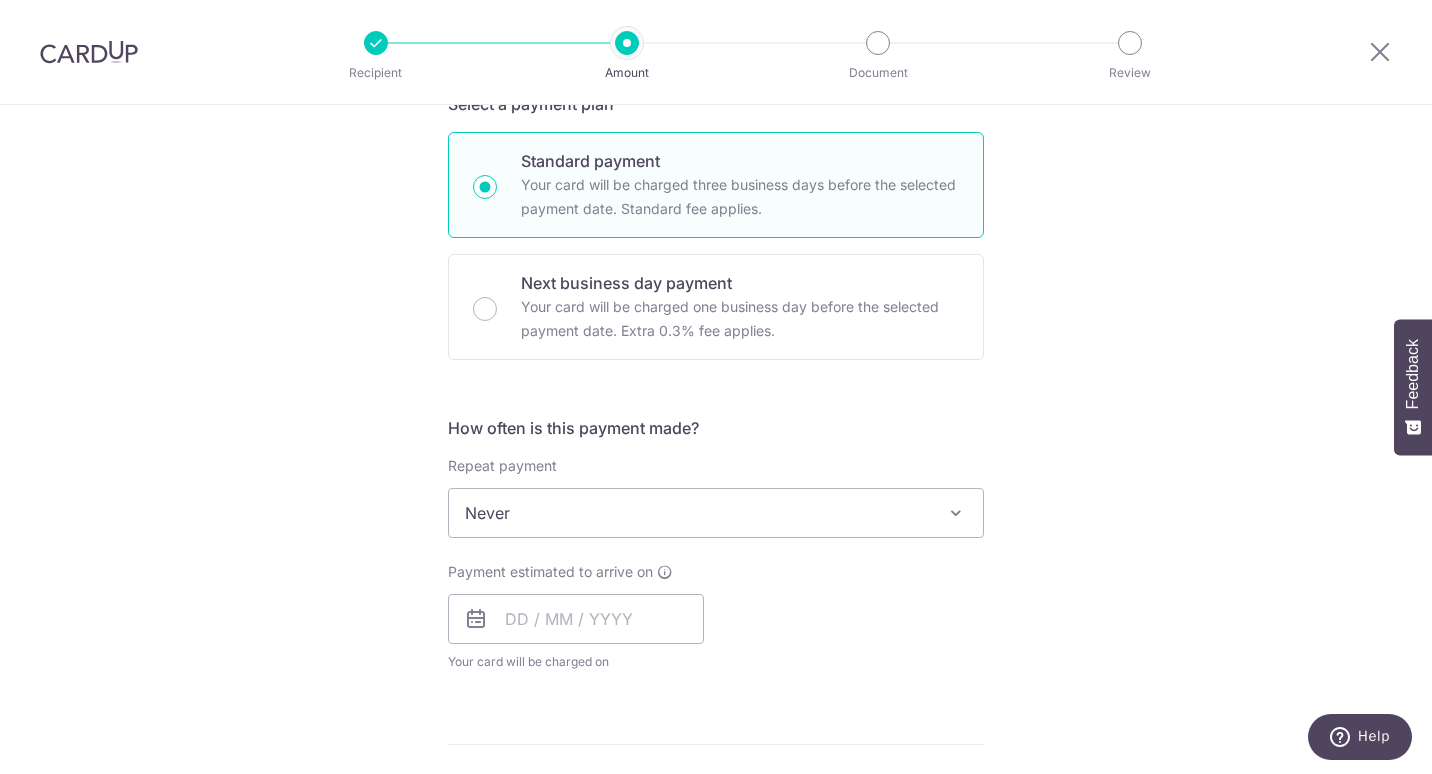 scroll, scrollTop: 584, scrollLeft: 0, axis: vertical 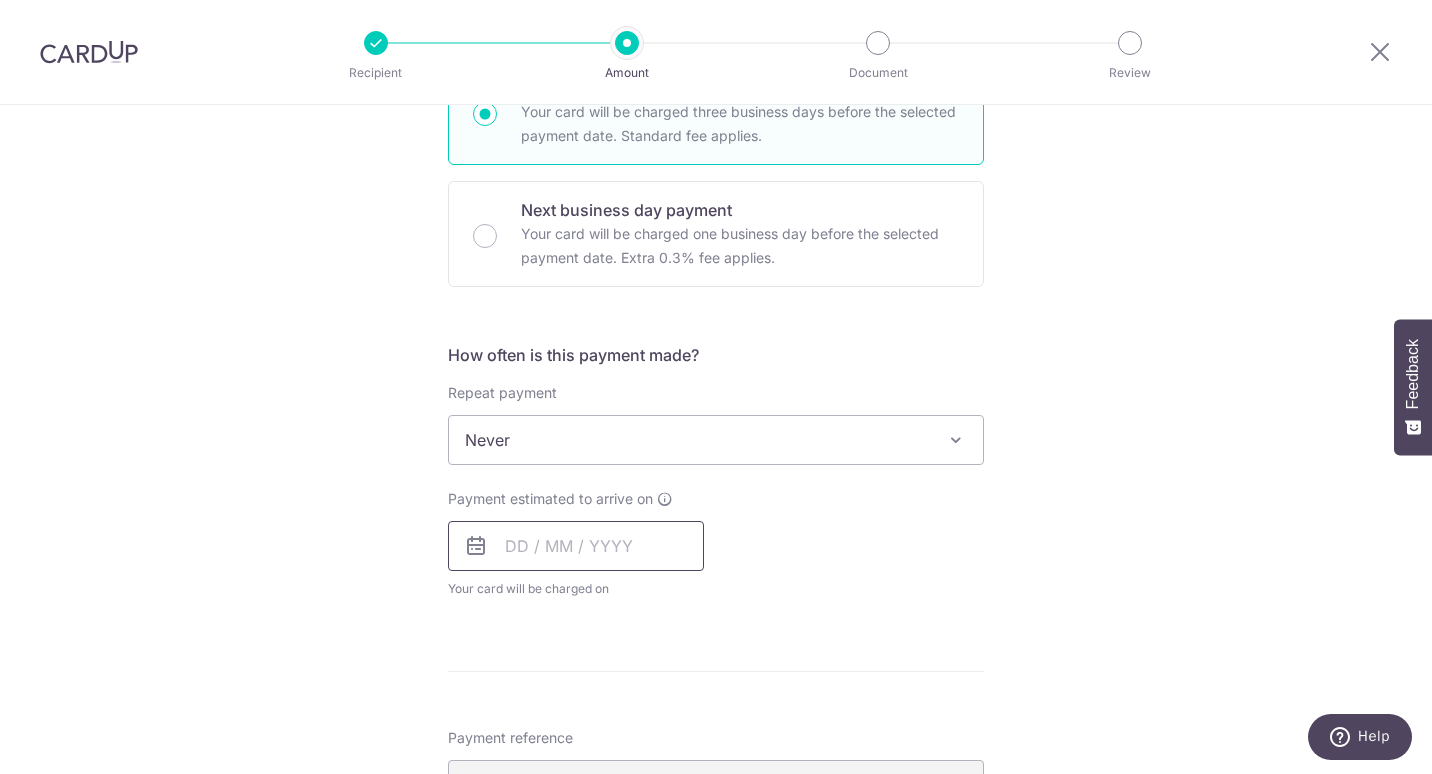 click at bounding box center (576, 546) 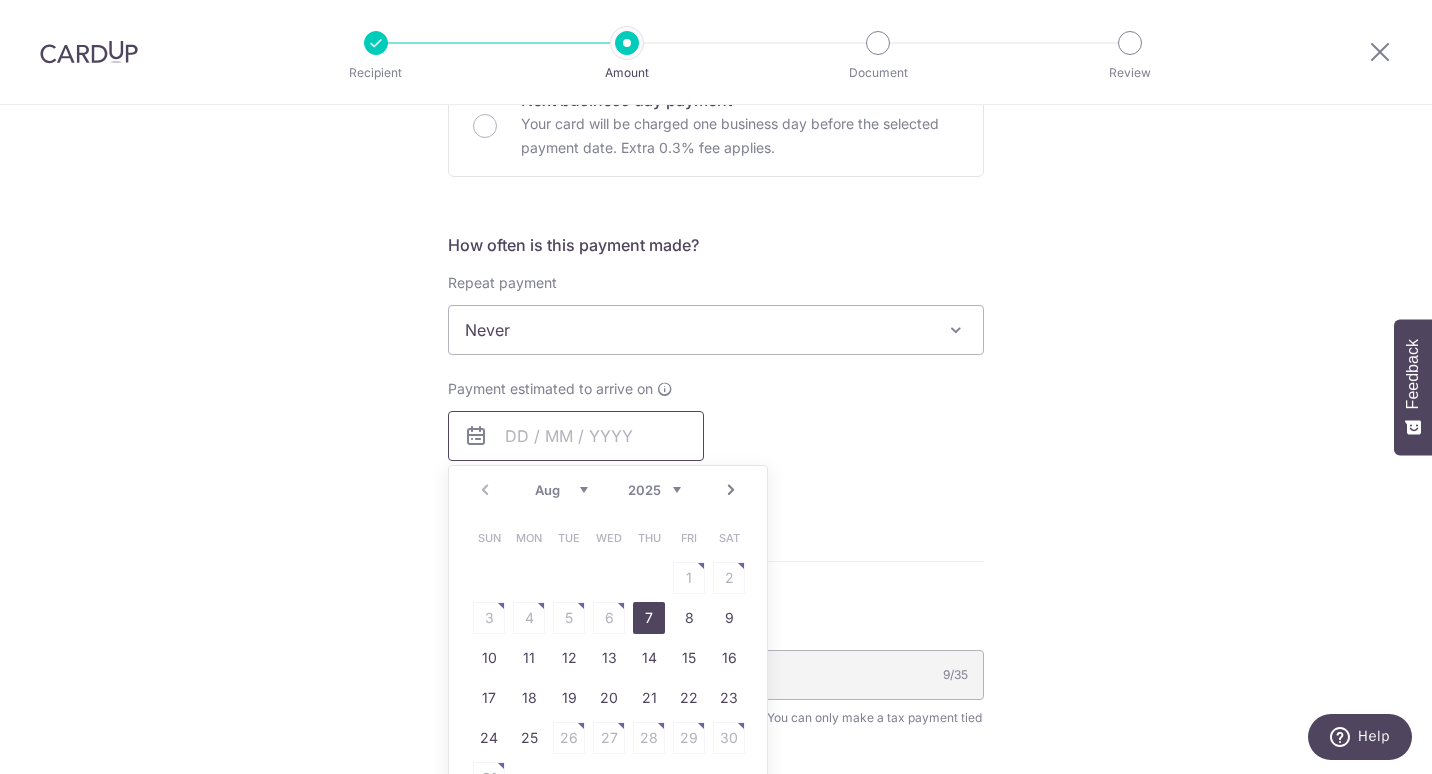 scroll, scrollTop: 784, scrollLeft: 0, axis: vertical 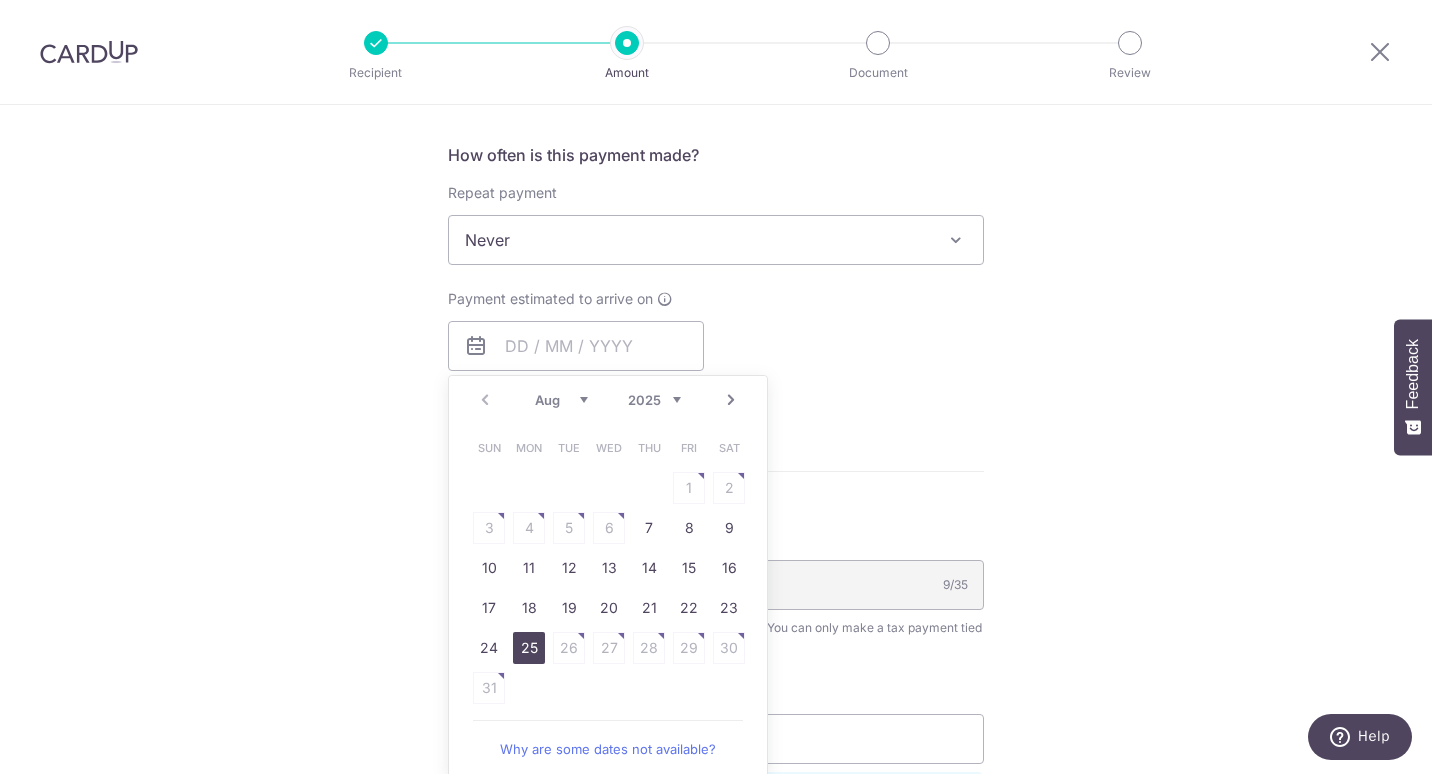 click on "25" at bounding box center (529, 648) 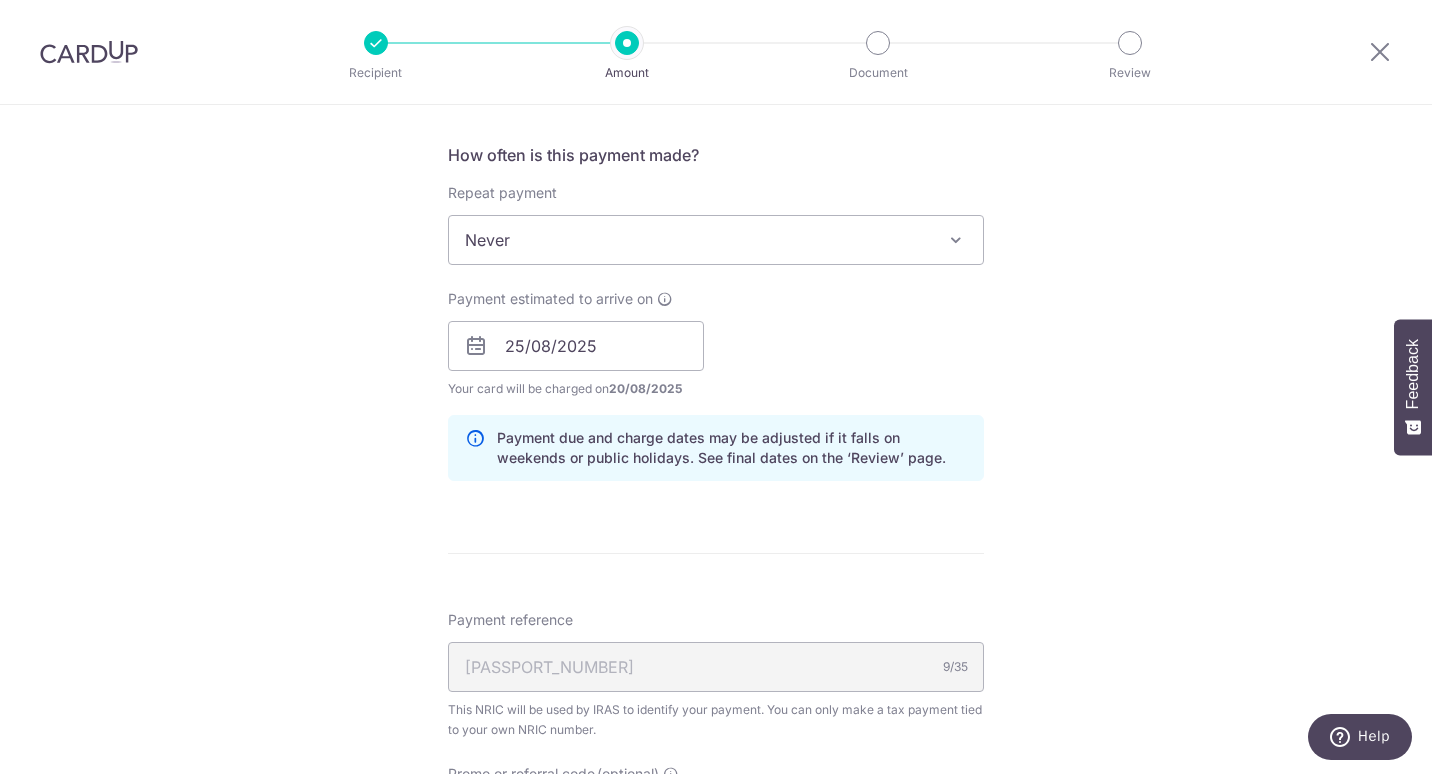 click on "Tell us more about your payment
Enter one-time or monthly payment amount
SGD
1,751.26
1751.26
The  total tax payment amounts scheduled  should not exceed the outstanding balance in your latest Statement of Account.
Select Card
**** 1941
Add credit card
Your Cards
**** 6510
**** 6598
**** 1941
Secure 256-bit SSL" at bounding box center (716, 335) 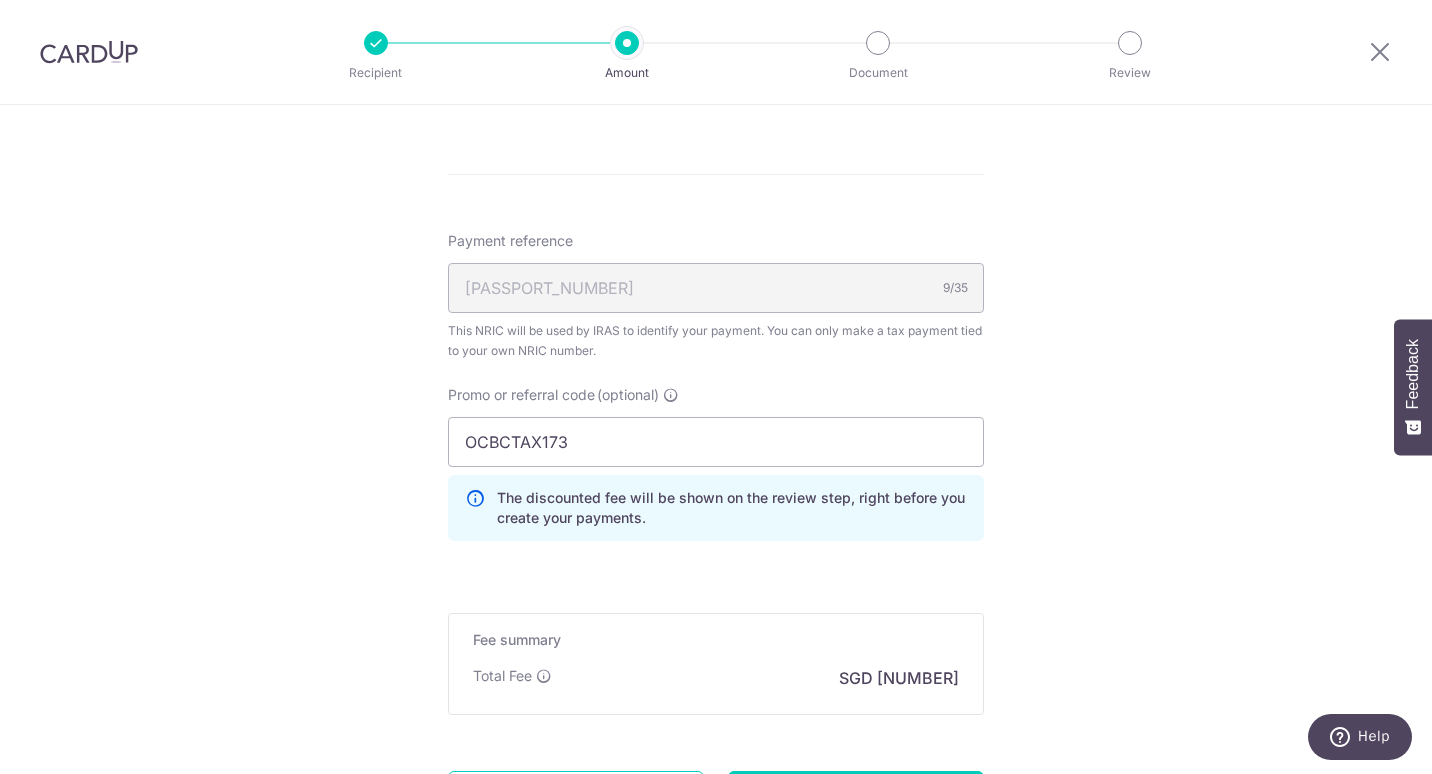 scroll, scrollTop: 1184, scrollLeft: 0, axis: vertical 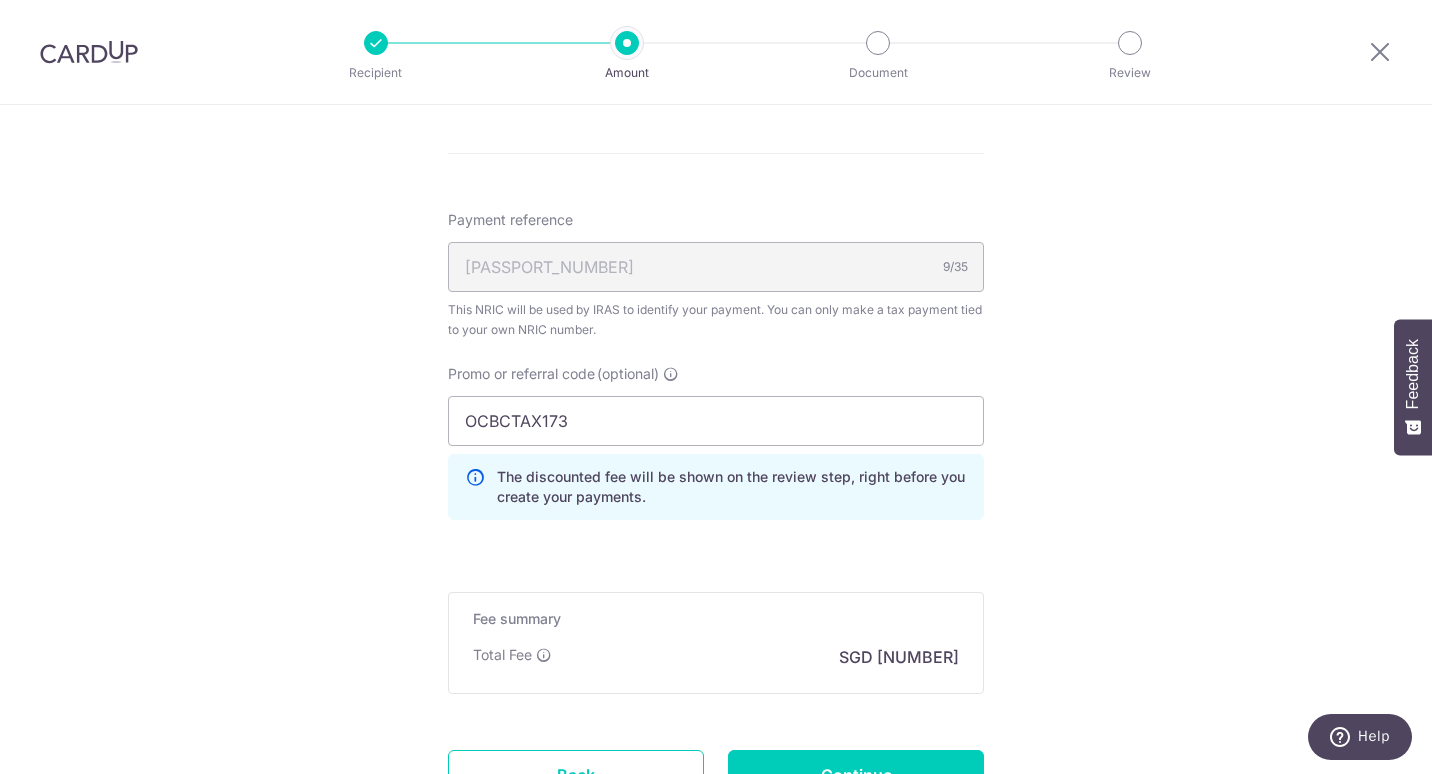 click on "Tell us more about your payment
Enter one-time or monthly payment amount
SGD
1,751.26
1751.26
The  total tax payment amounts scheduled  should not exceed the outstanding balance in your latest Statement of Account.
Select Card
**** 1941
Add credit card
Your Cards
**** 6510
**** 6598
**** 1941
Secure 256-bit SSL" at bounding box center (716, -65) 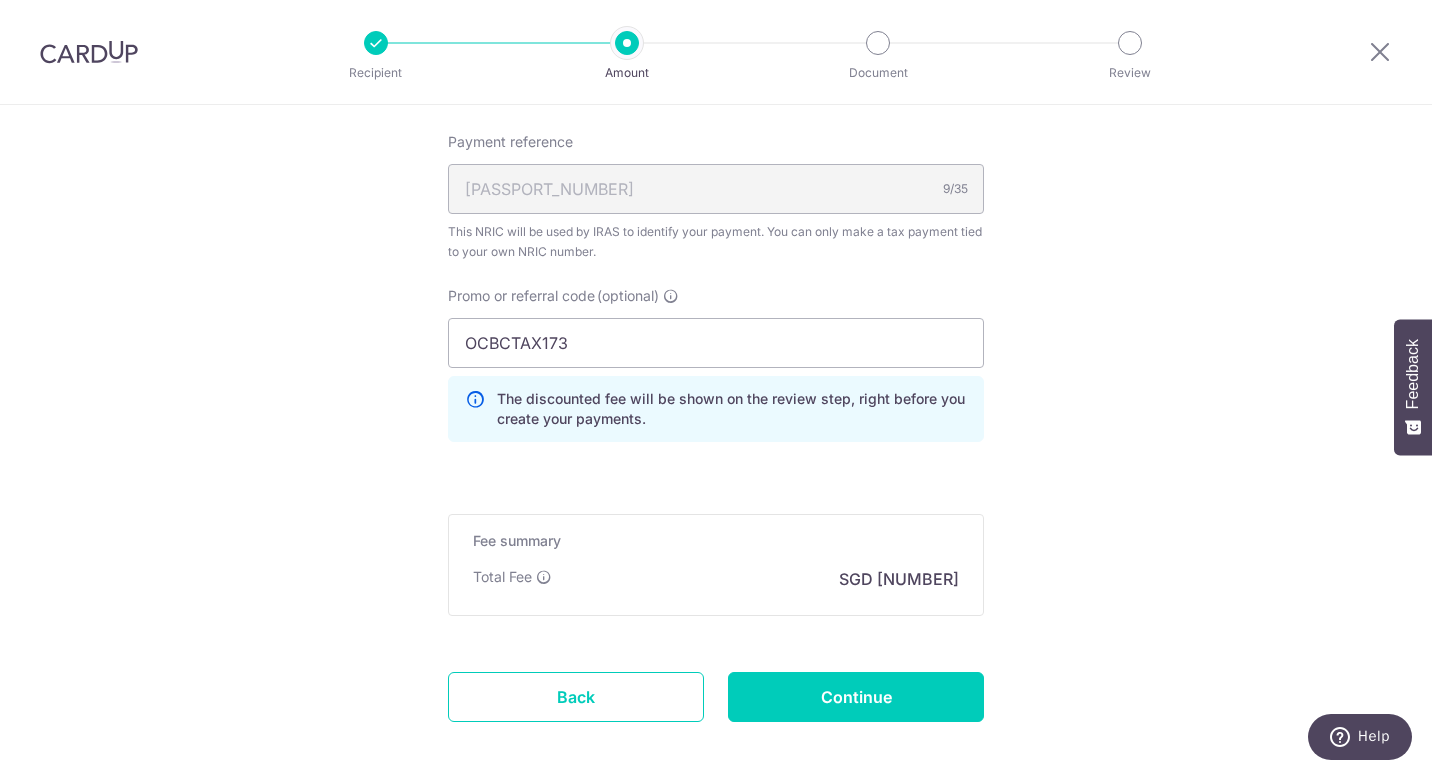 scroll, scrollTop: 1360, scrollLeft: 0, axis: vertical 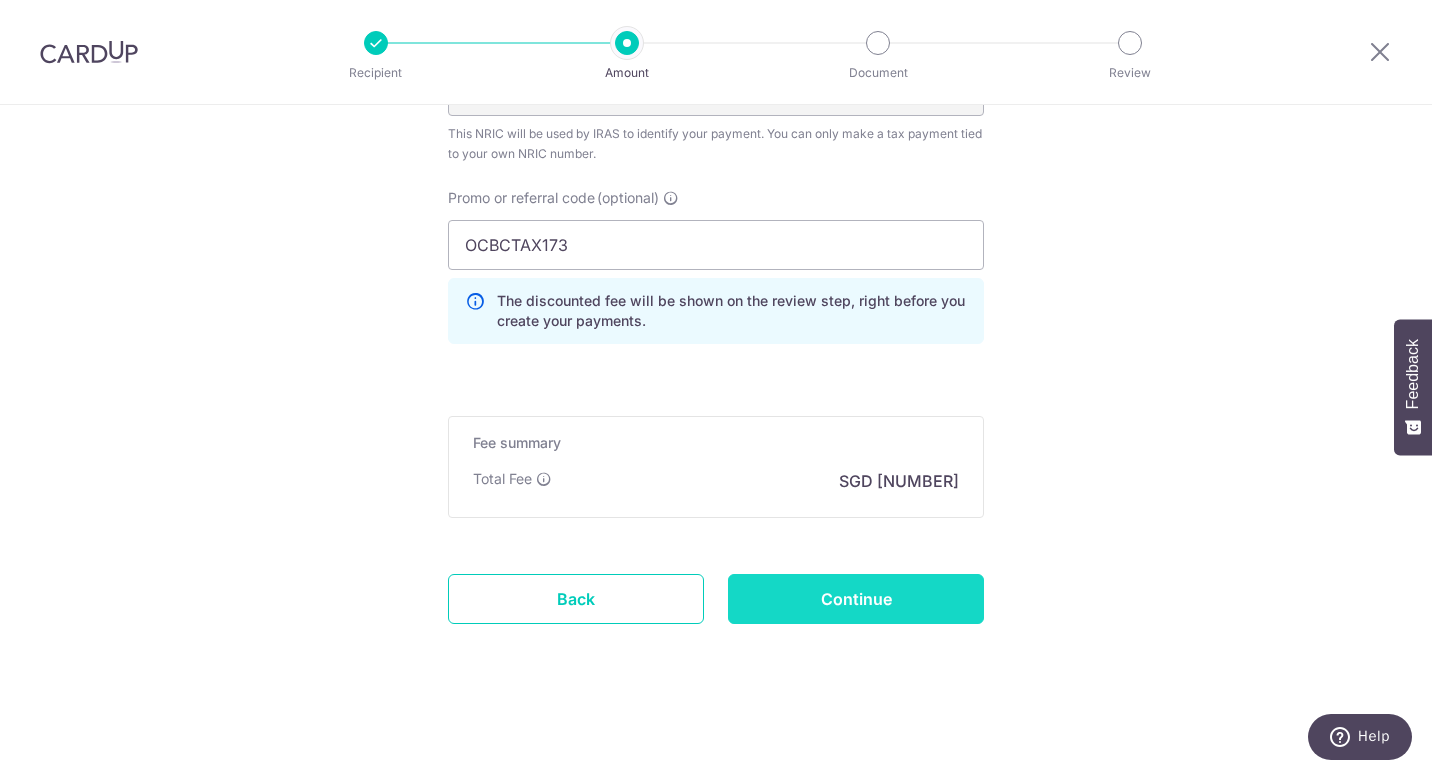 click on "Continue" at bounding box center [856, 599] 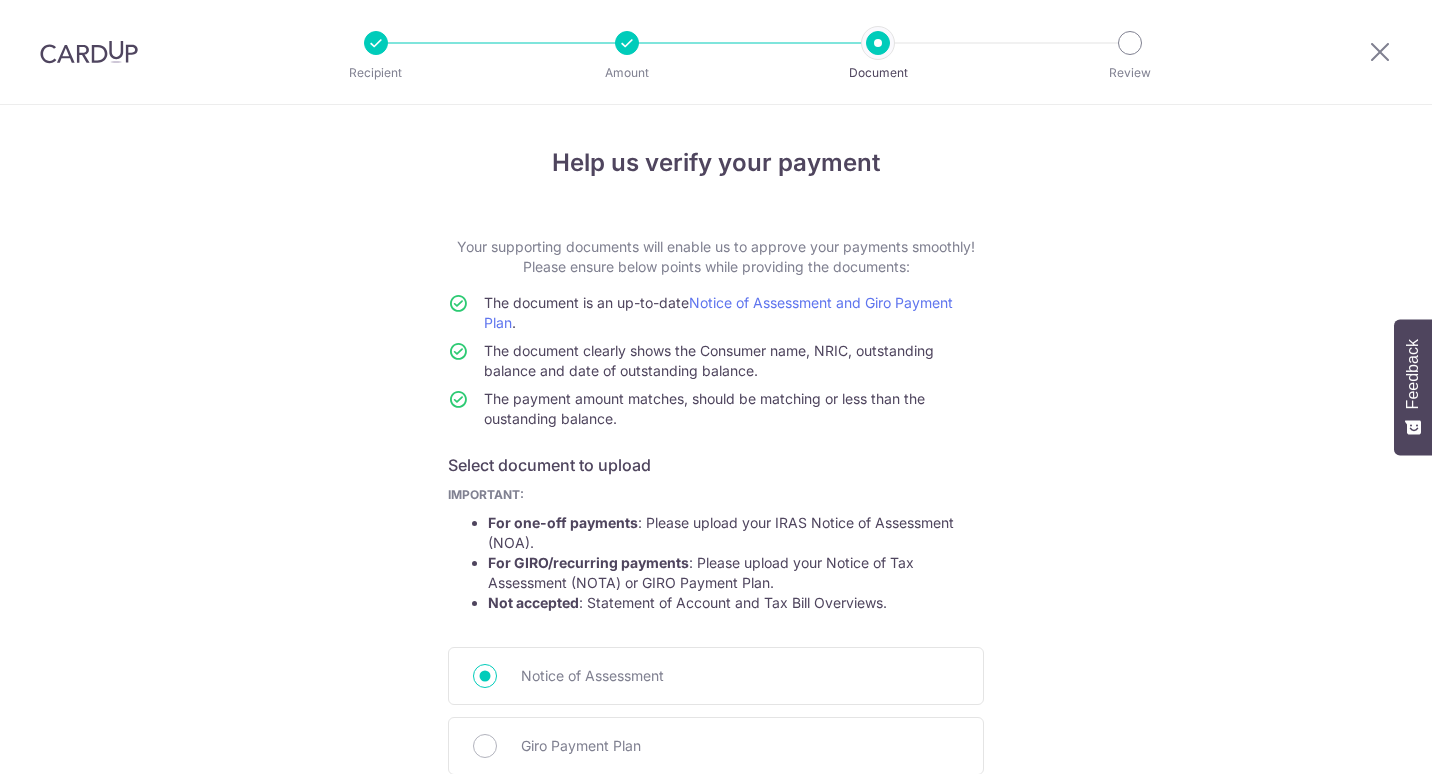scroll, scrollTop: 0, scrollLeft: 0, axis: both 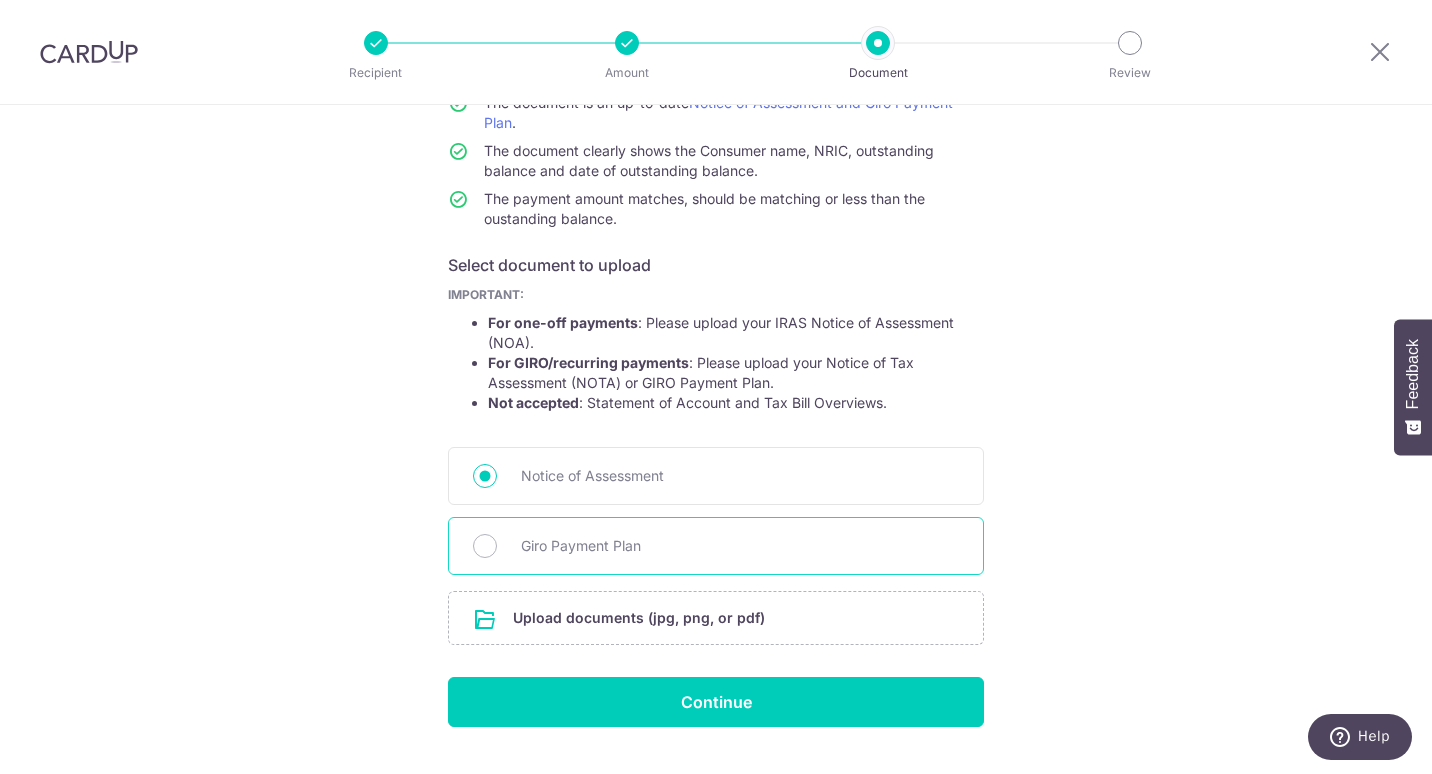 click on "Giro Payment Plan" at bounding box center (740, 546) 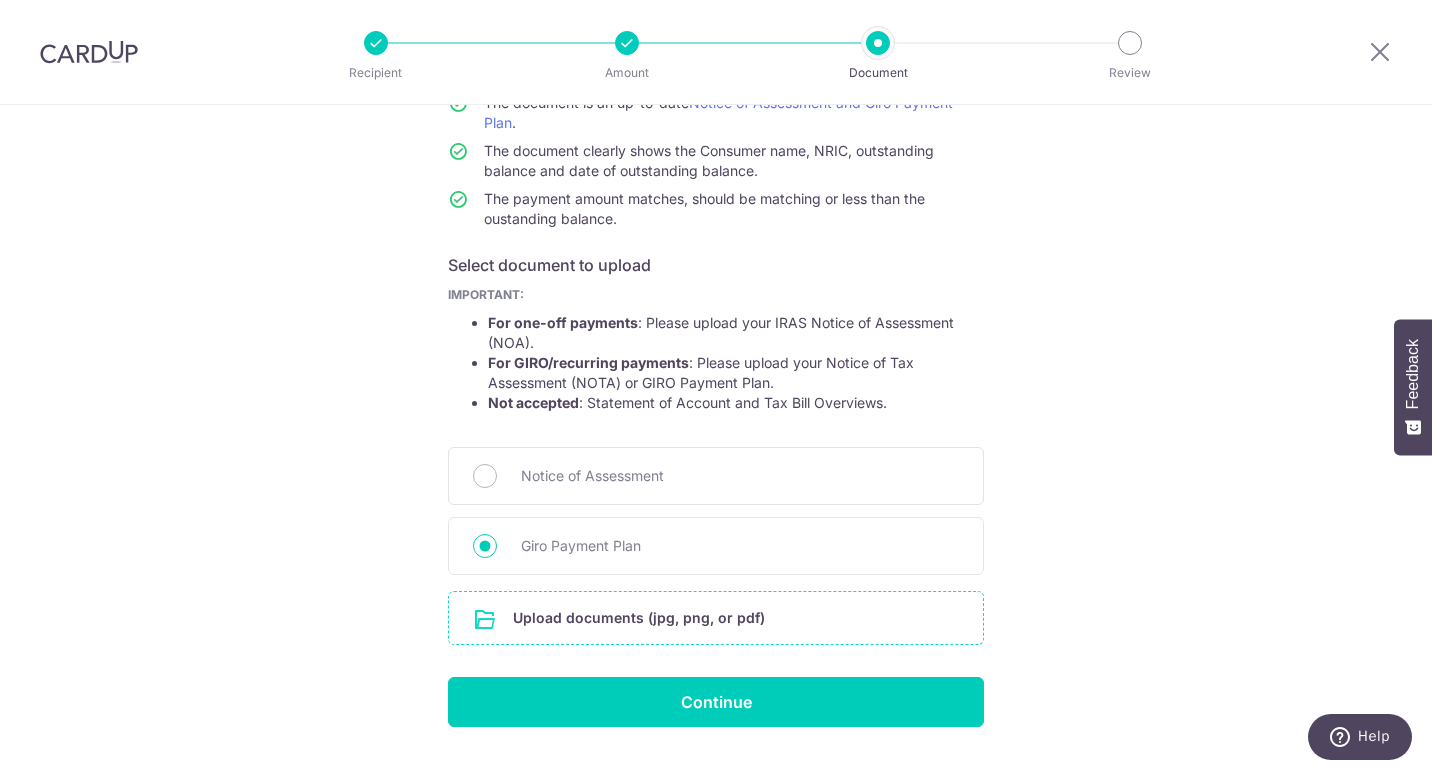 click at bounding box center [716, 618] 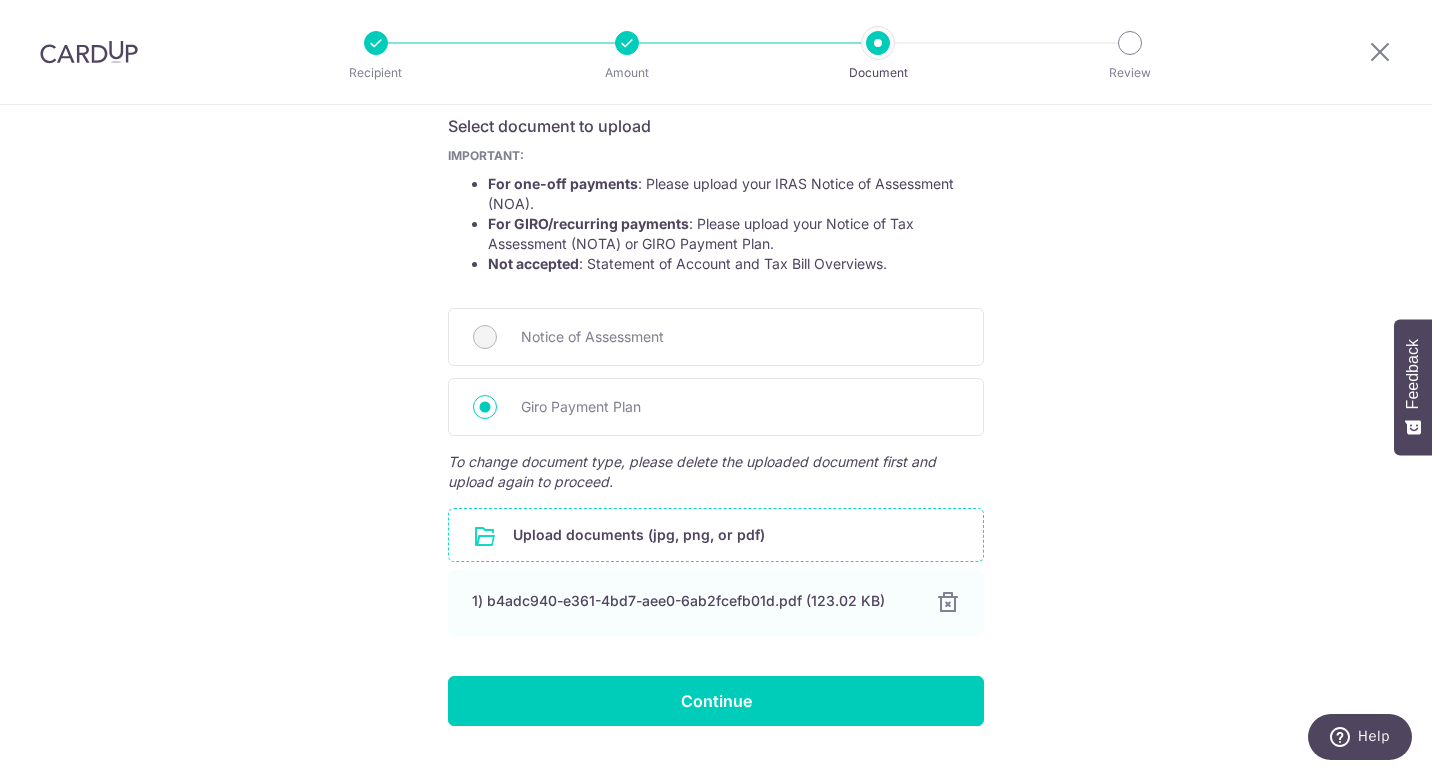 scroll, scrollTop: 385, scrollLeft: 0, axis: vertical 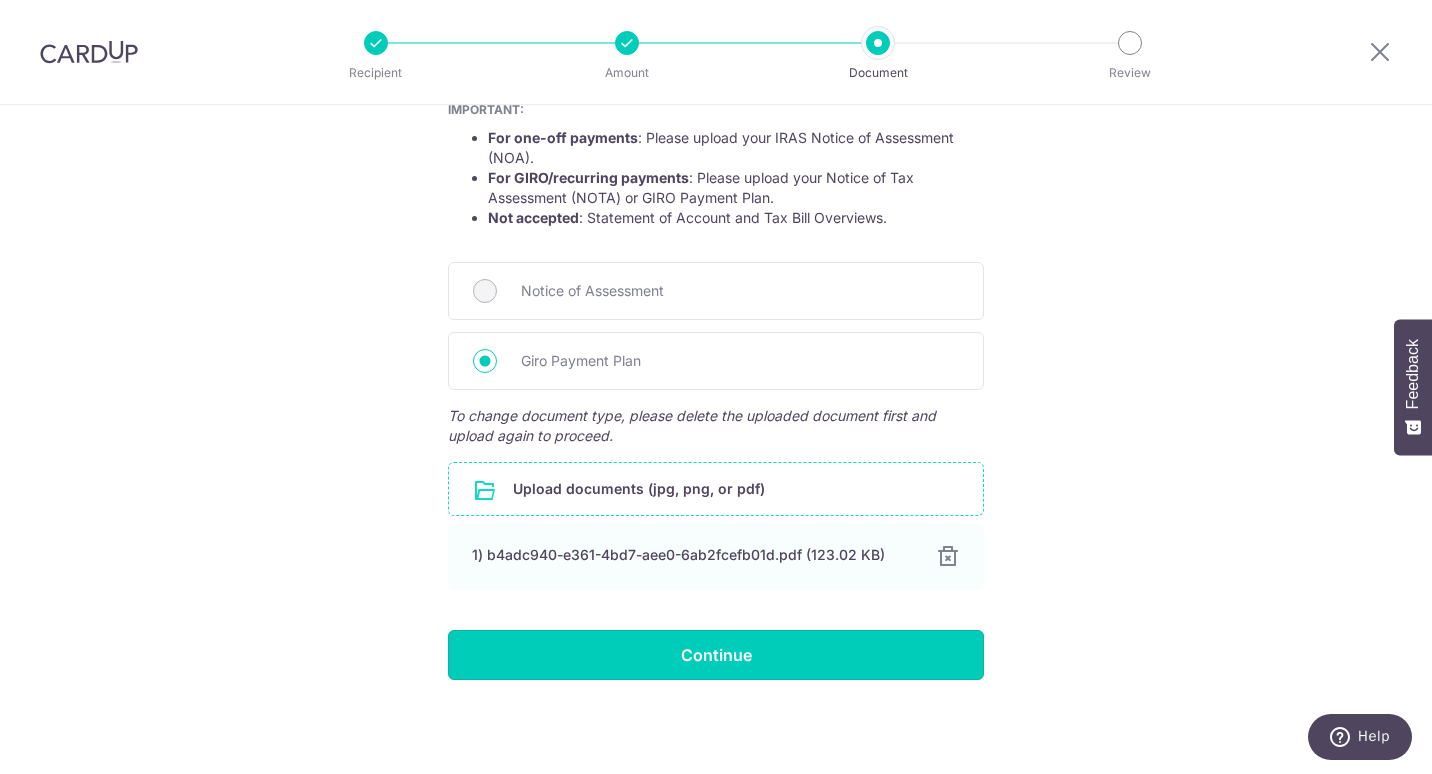 drag, startPoint x: 737, startPoint y: 657, endPoint x: 814, endPoint y: 645, distance: 77.92946 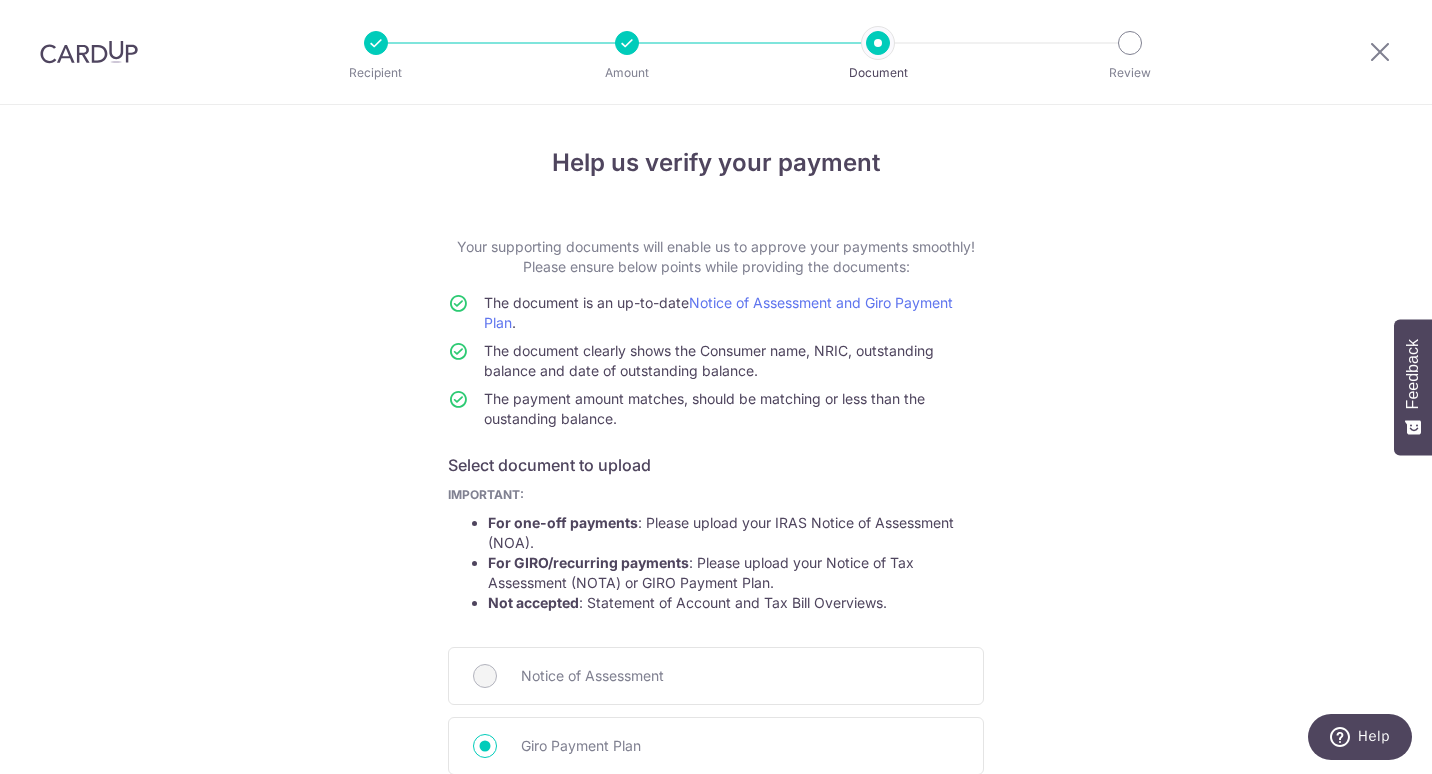 scroll, scrollTop: 385, scrollLeft: 0, axis: vertical 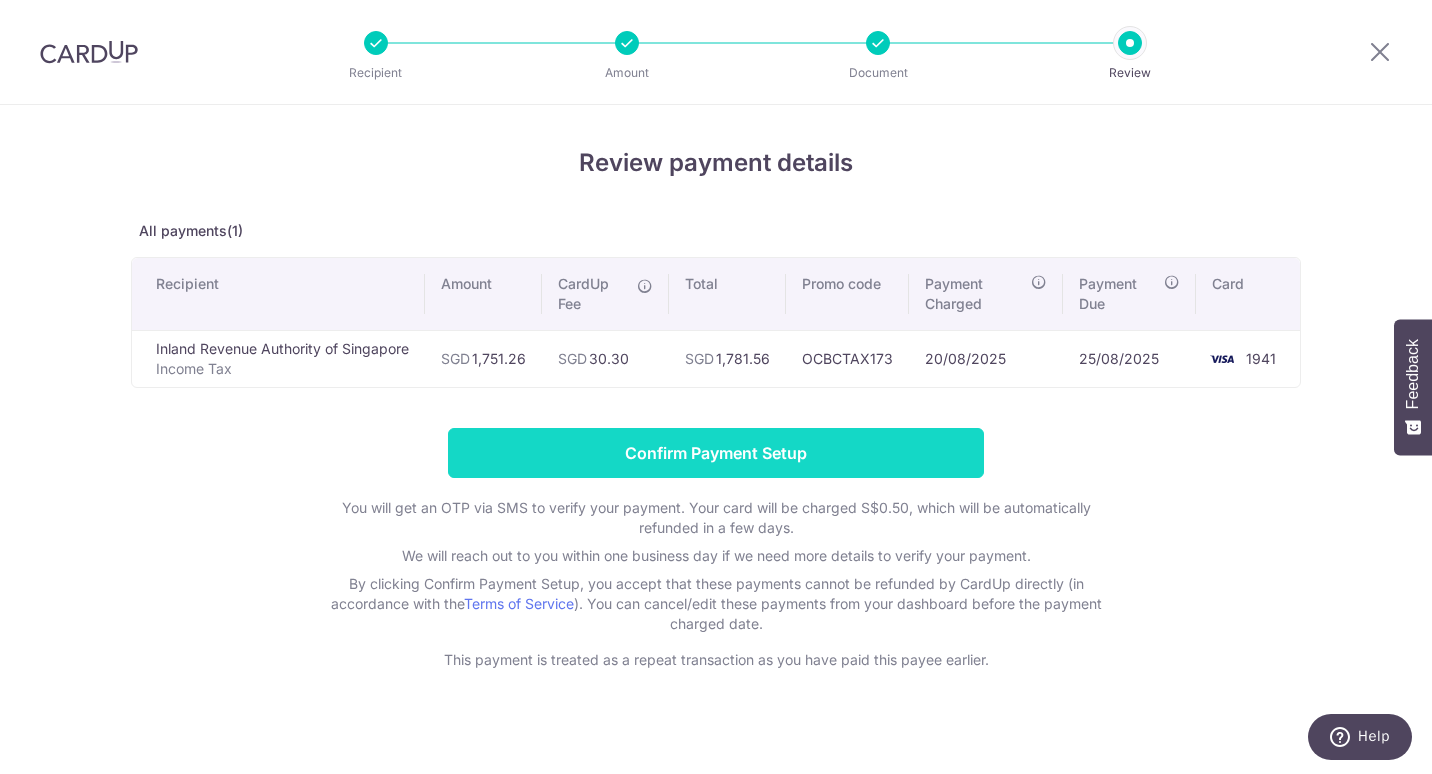 click on "Confirm Payment Setup" at bounding box center (716, 453) 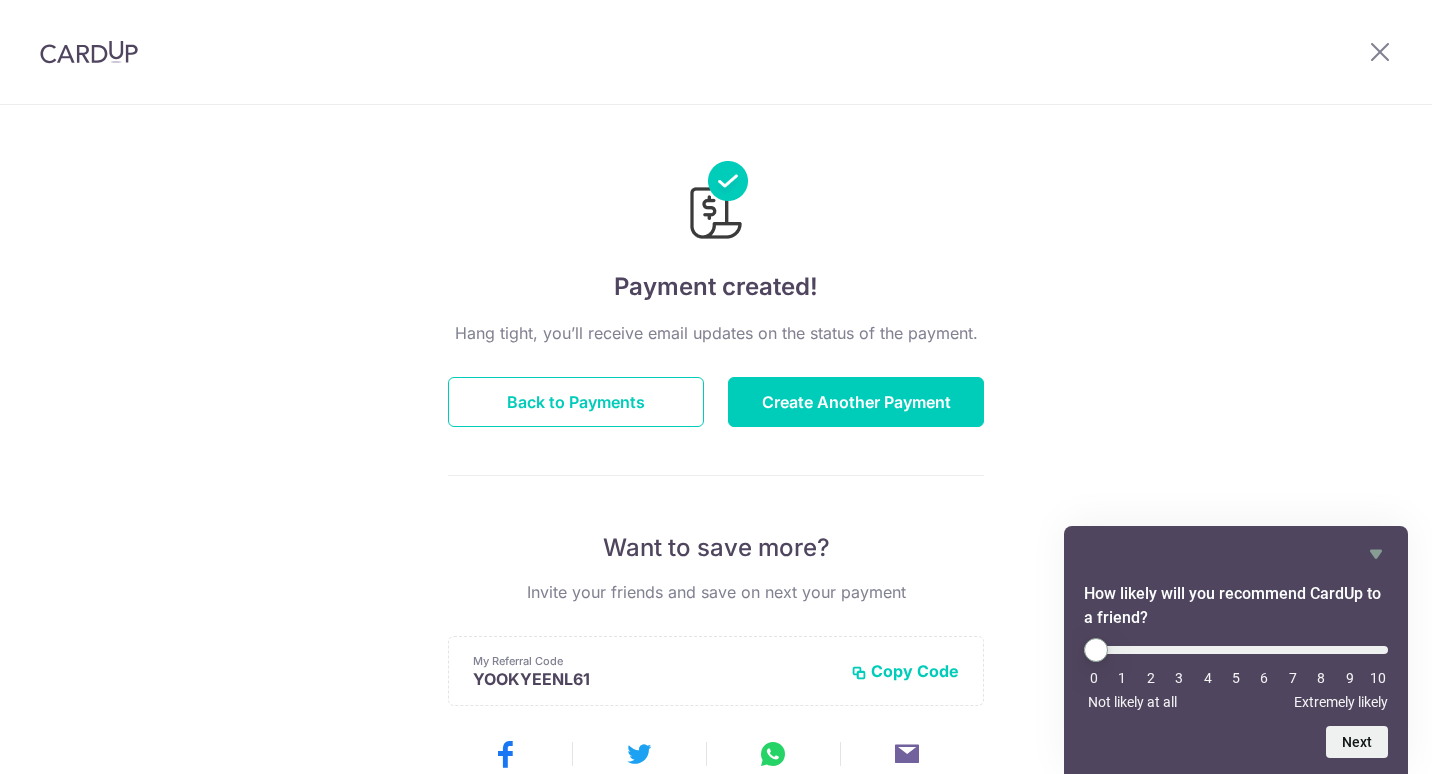 scroll, scrollTop: 0, scrollLeft: 0, axis: both 